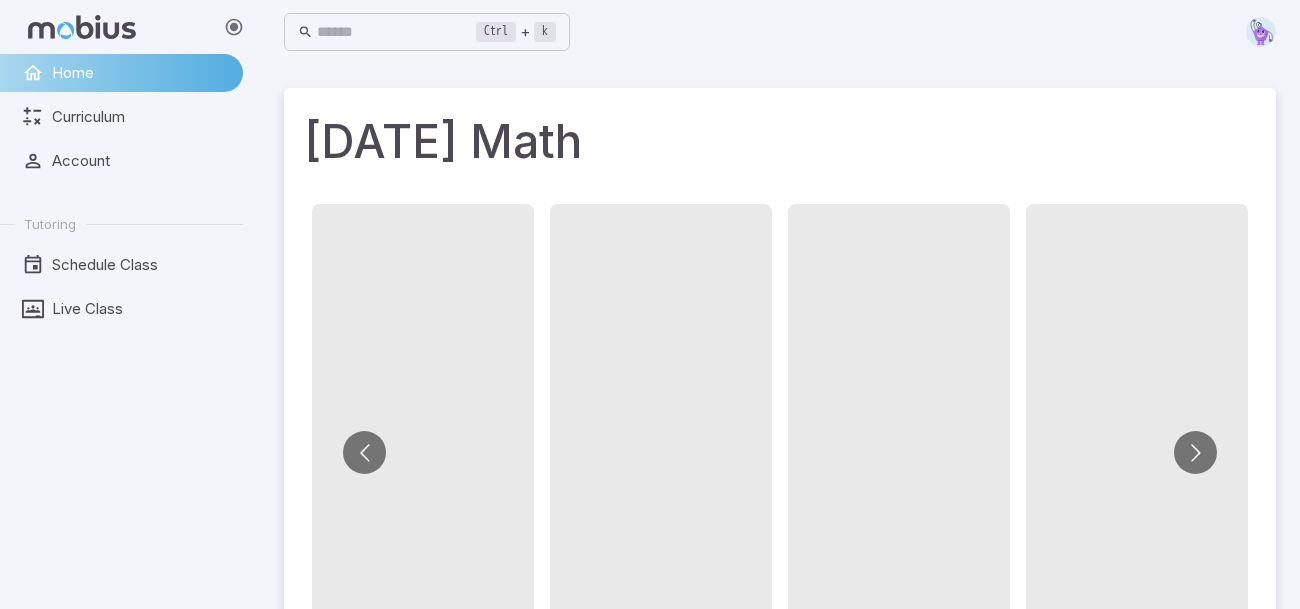 scroll, scrollTop: 0, scrollLeft: 0, axis: both 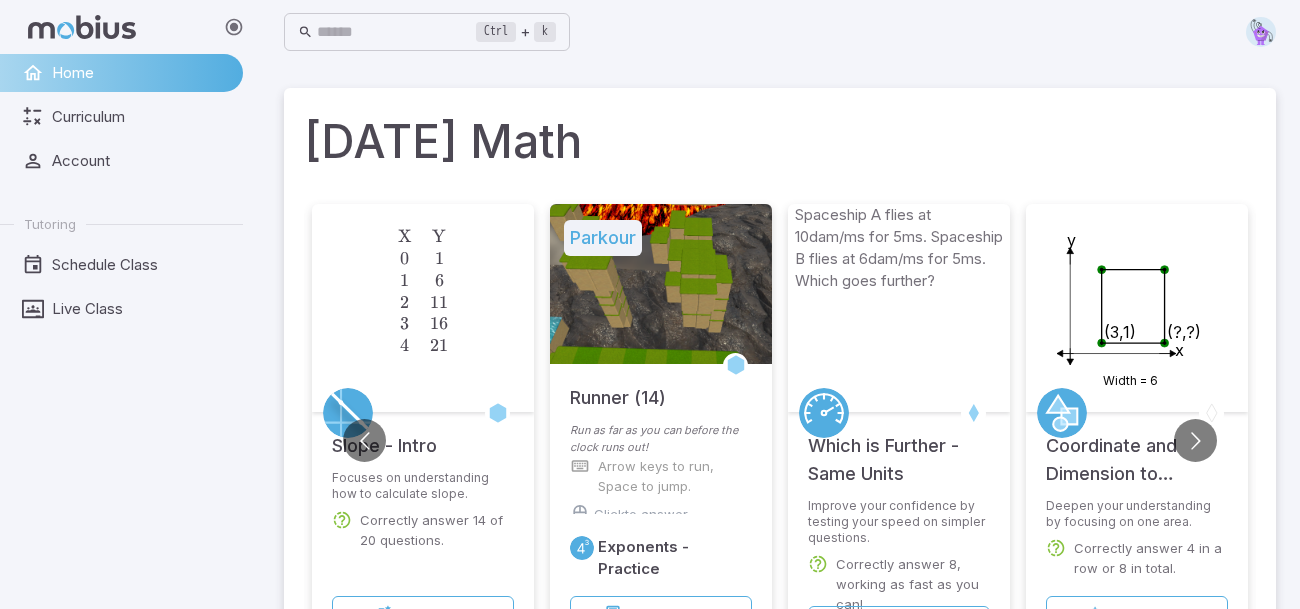 click on "Run as far as you can before the clock runs out!" at bounding box center (661, 439) 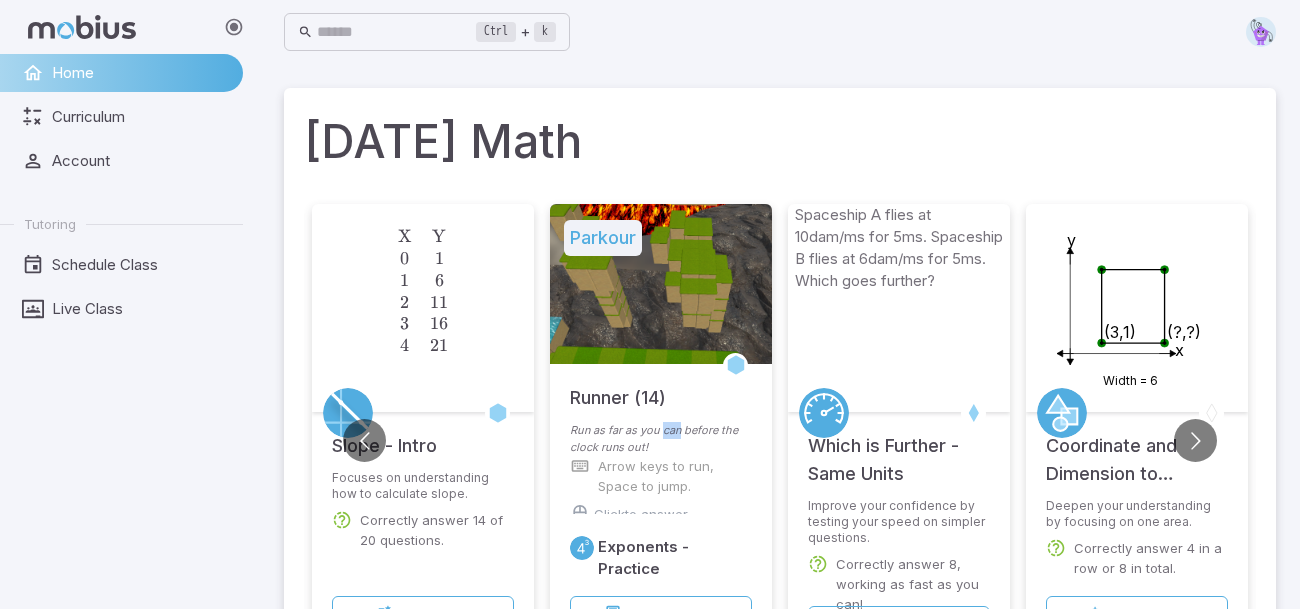 click on "Run as far as you can before the clock runs out!" at bounding box center [661, 439] 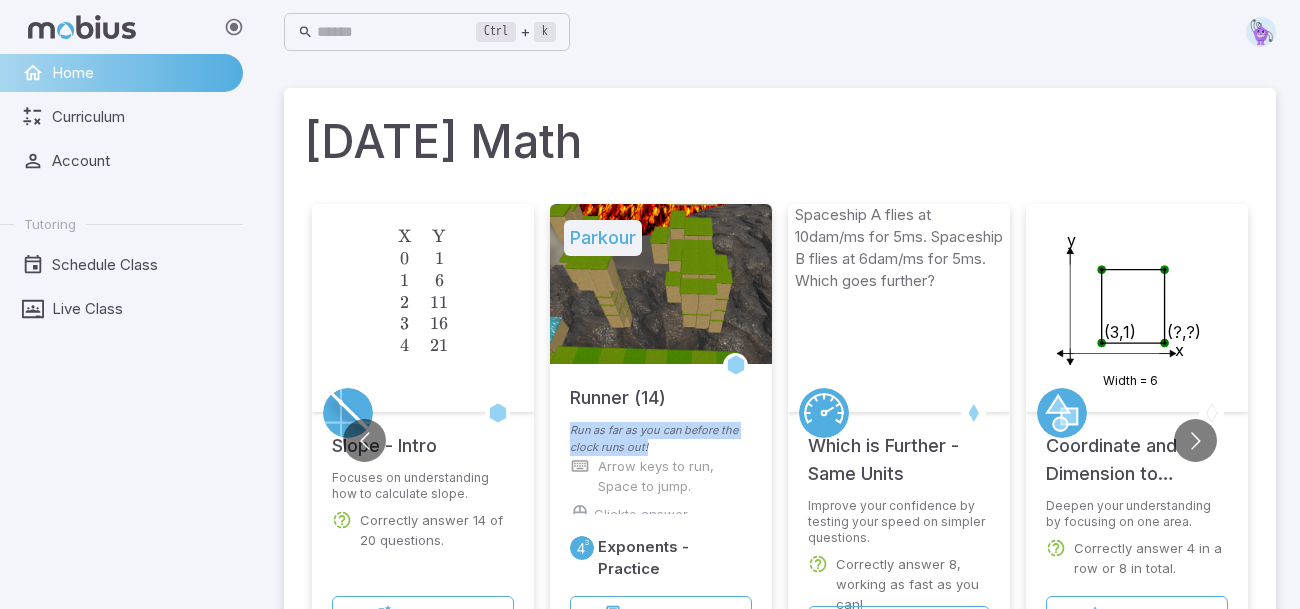 click on "Run as far as you can before the clock runs out!" at bounding box center (661, 439) 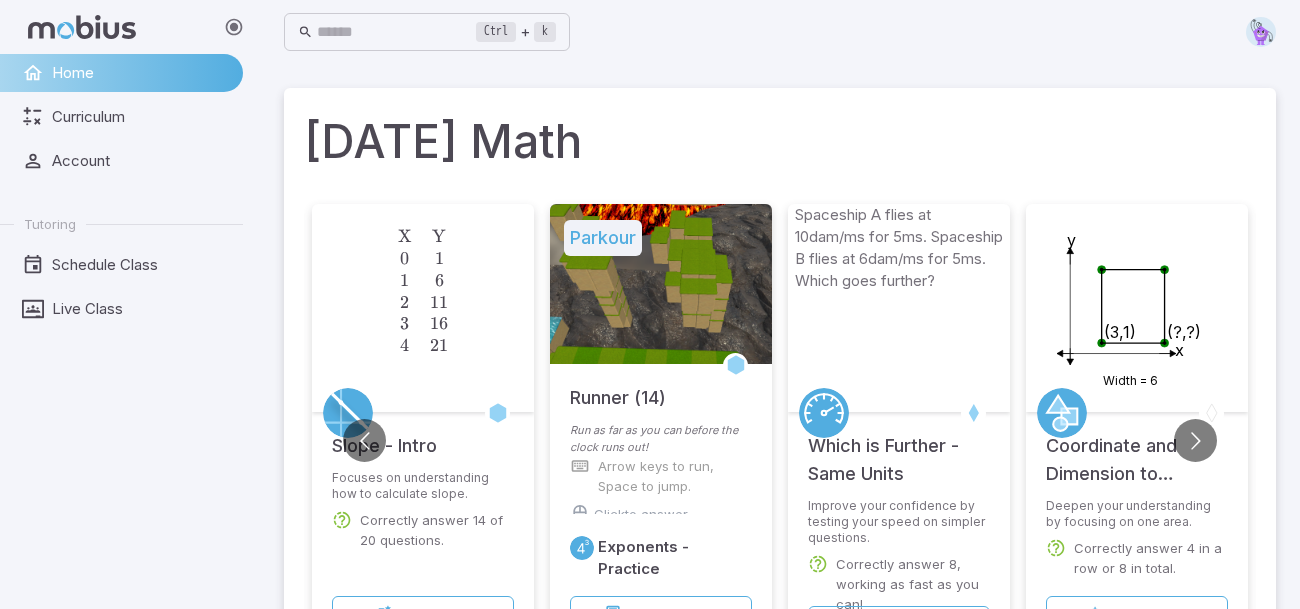 click at bounding box center [661, 284] 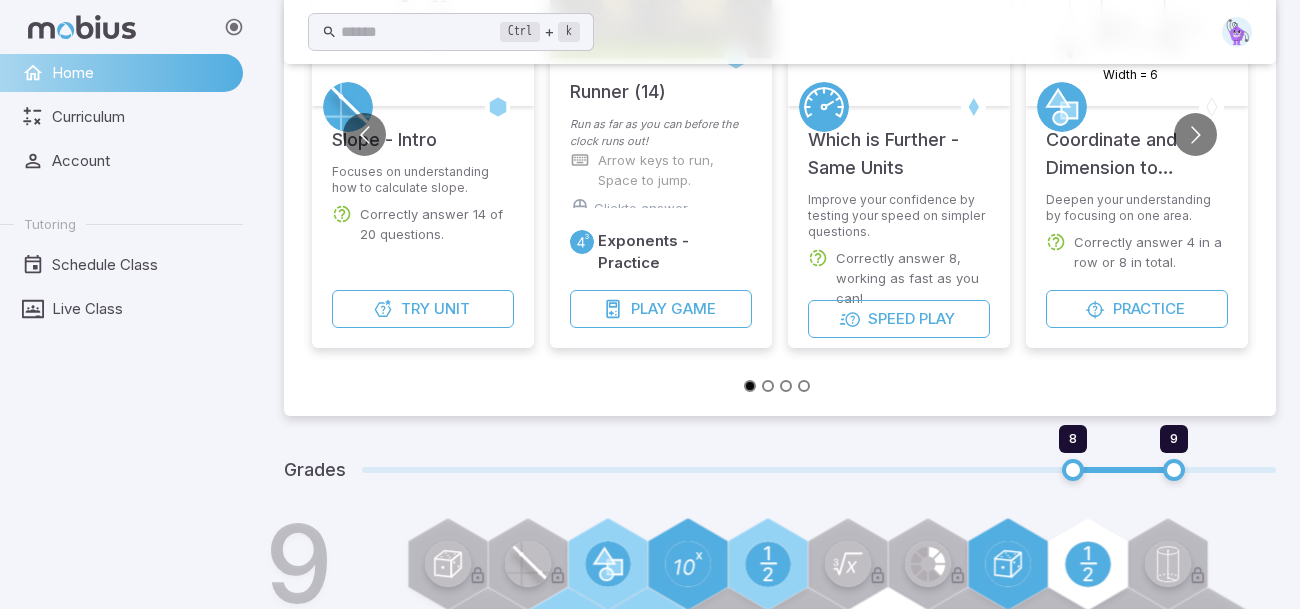 scroll, scrollTop: 308, scrollLeft: 0, axis: vertical 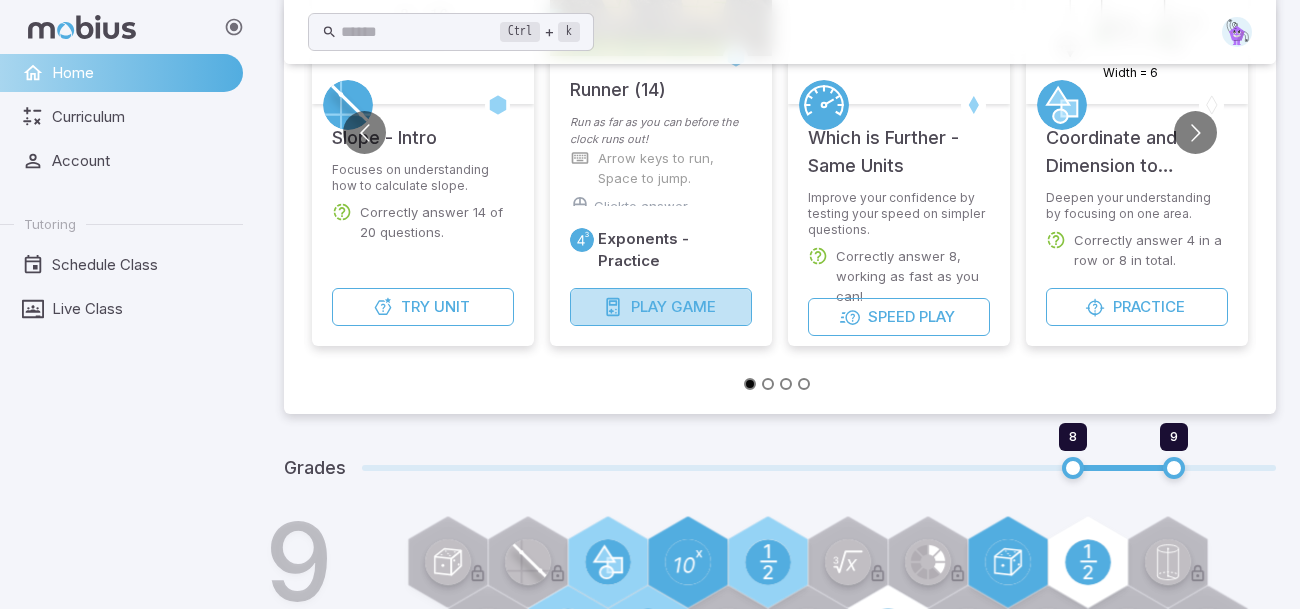 click at bounding box center (613, 307) 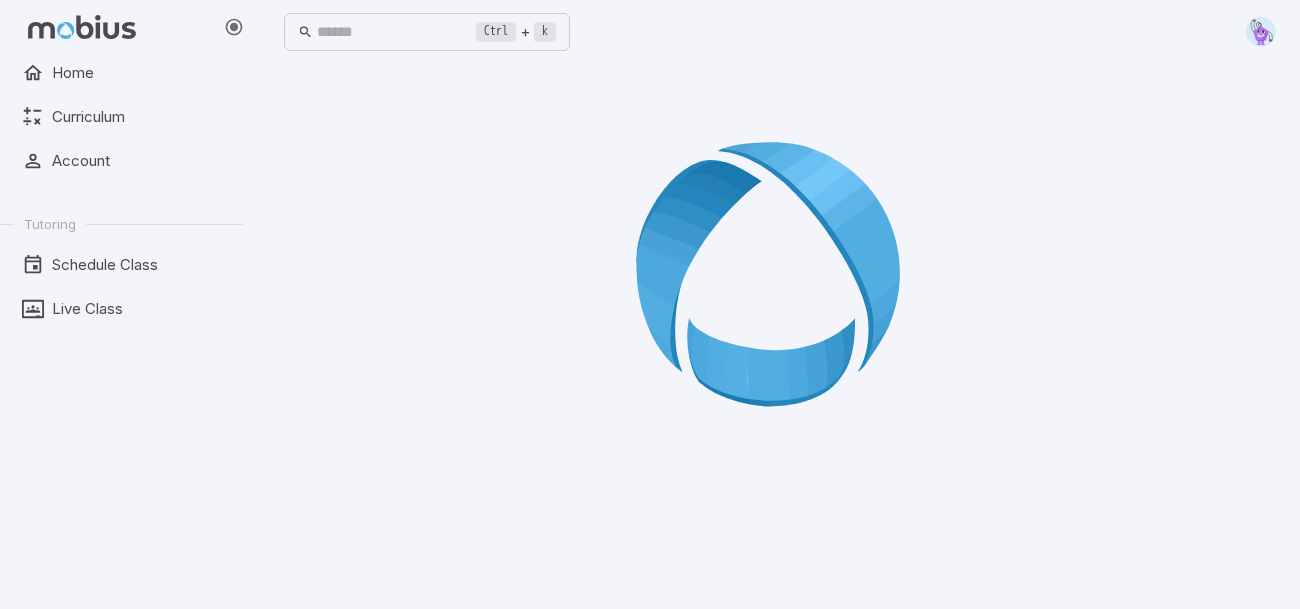 scroll, scrollTop: 0, scrollLeft: 0, axis: both 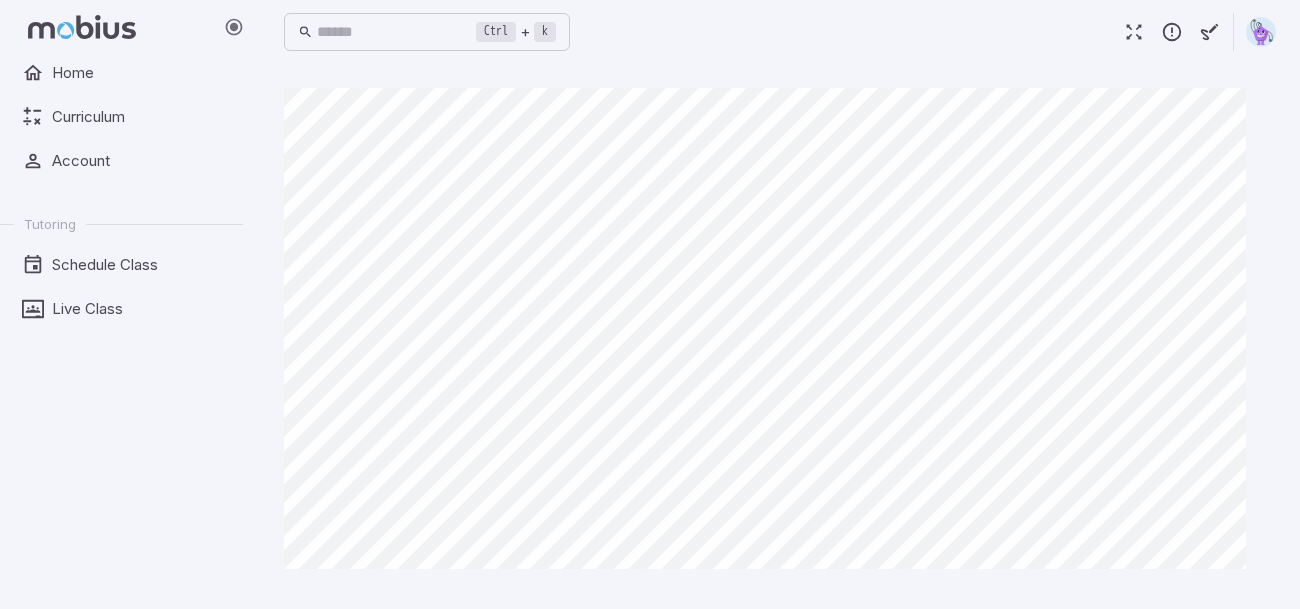 click at bounding box center (1134, 32) 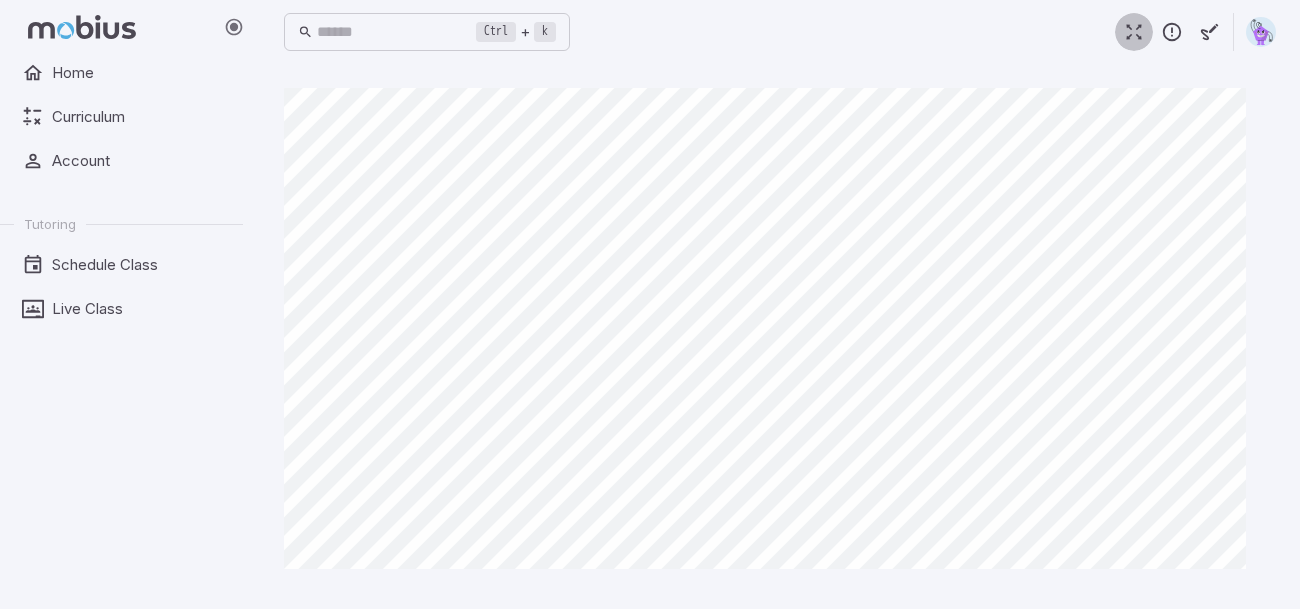 click at bounding box center [1134, 32] 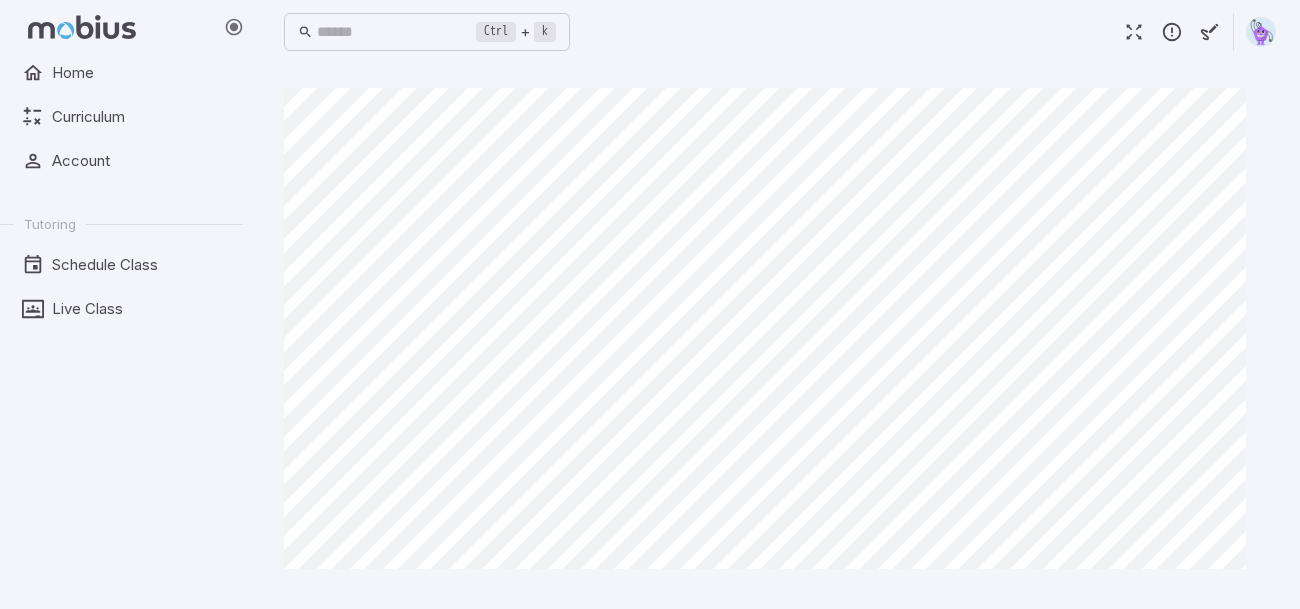 click at bounding box center [1134, 32] 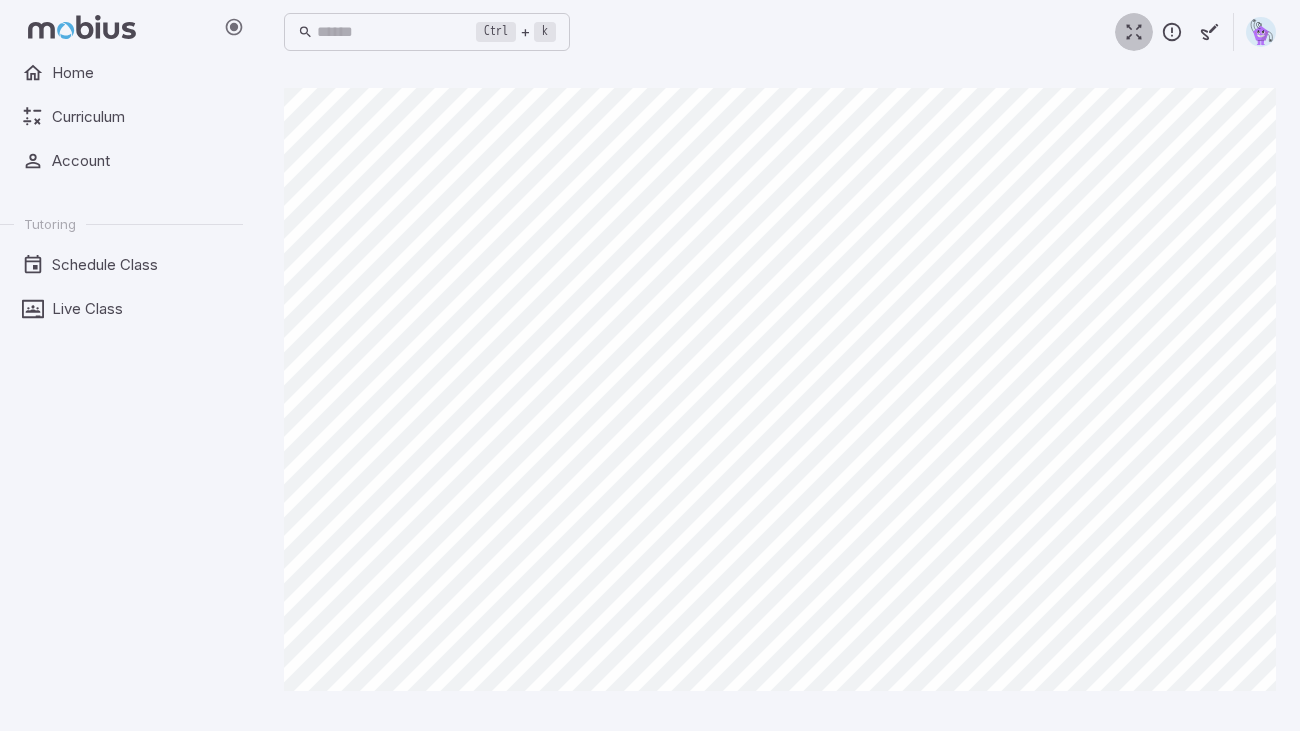 click at bounding box center [1134, 32] 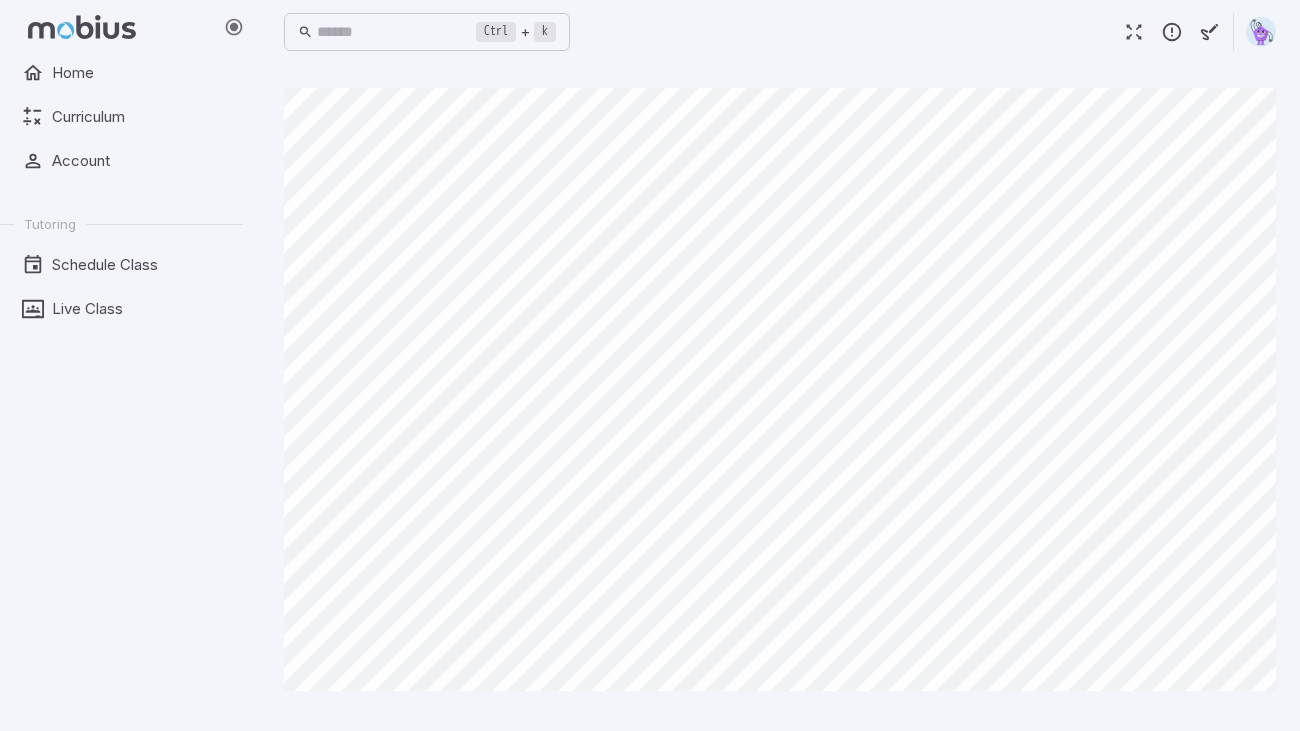 type 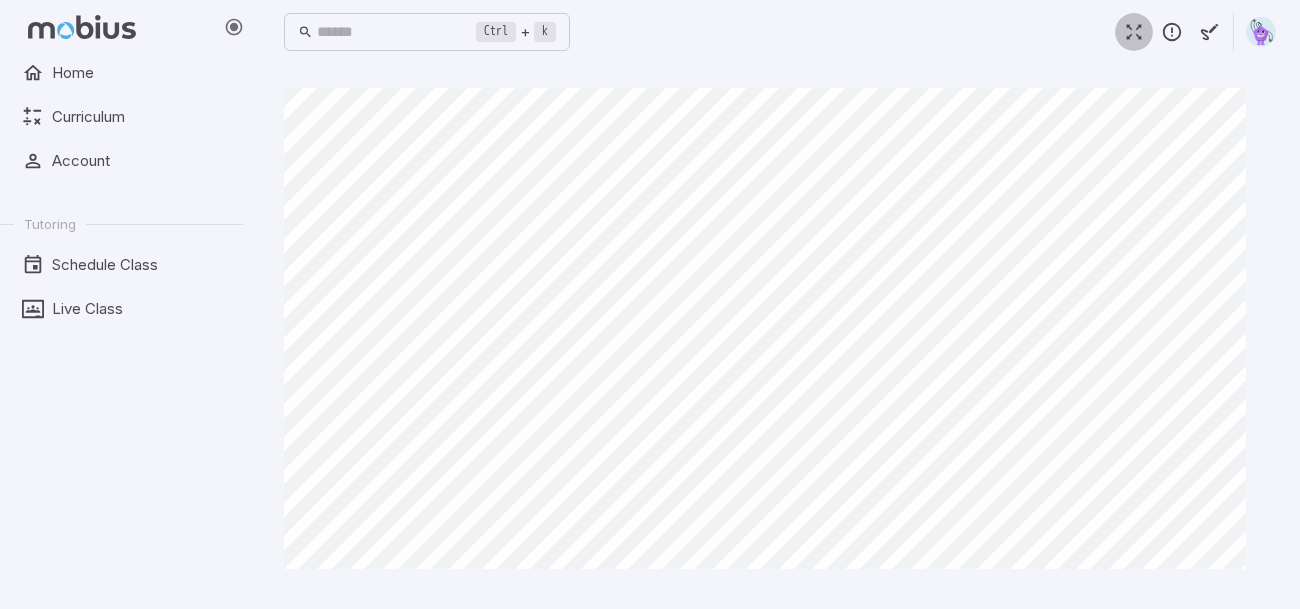 click at bounding box center [1134, 32] 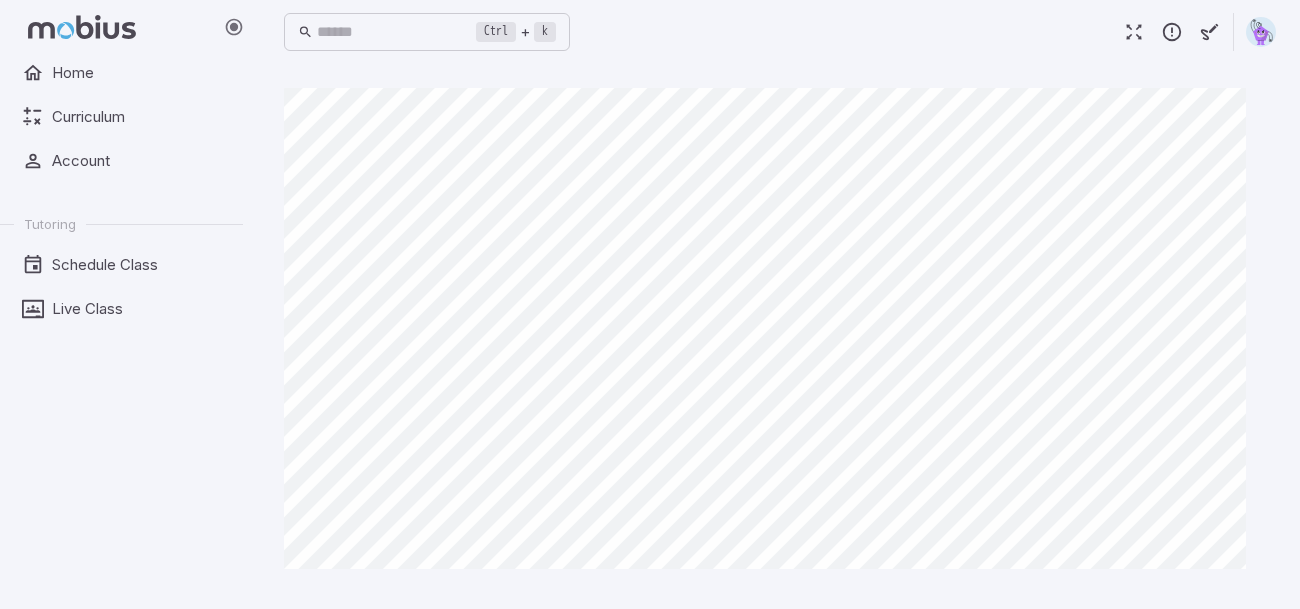 click at bounding box center [1134, 32] 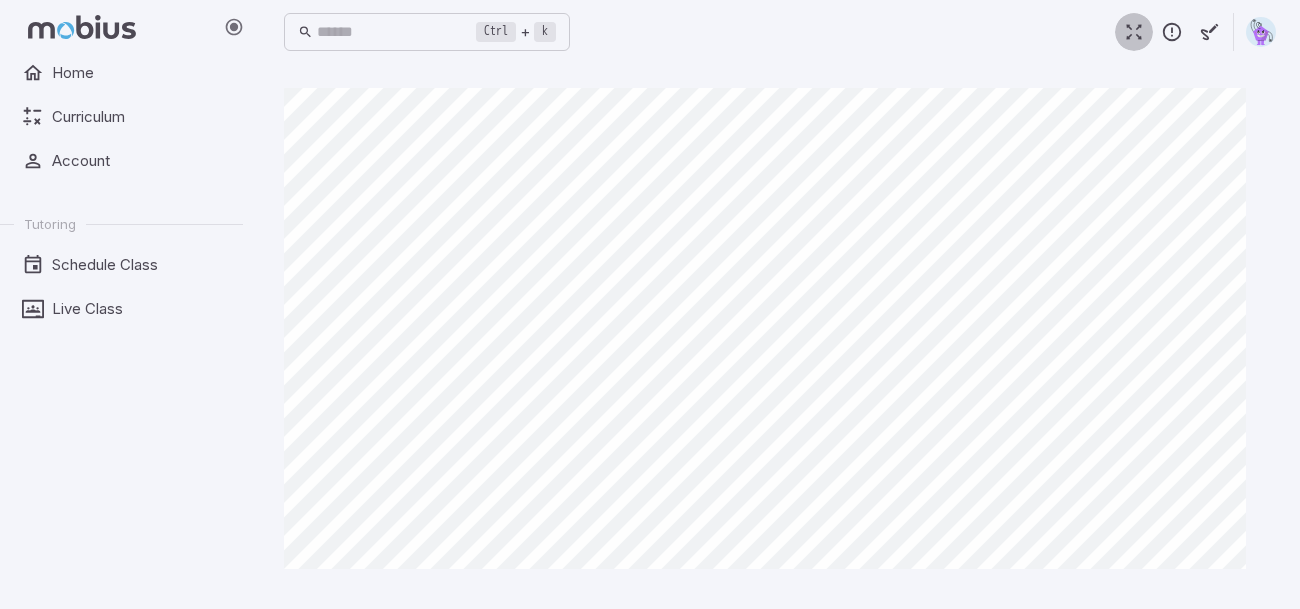 click at bounding box center (1134, 32) 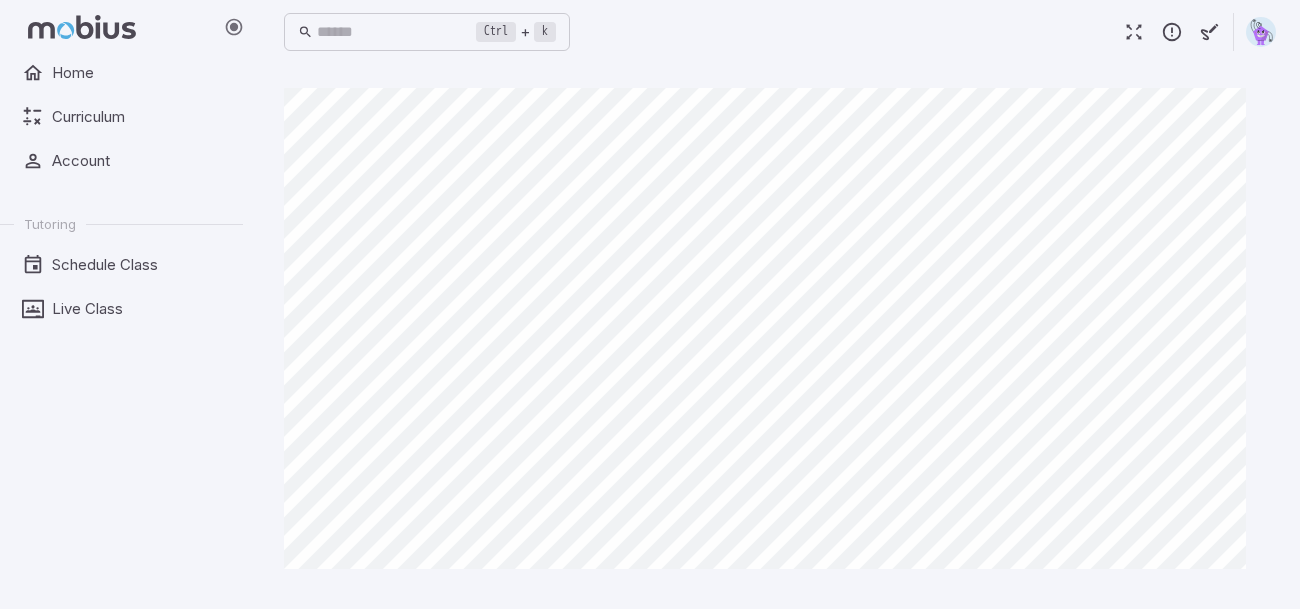 click at bounding box center [1134, 32] 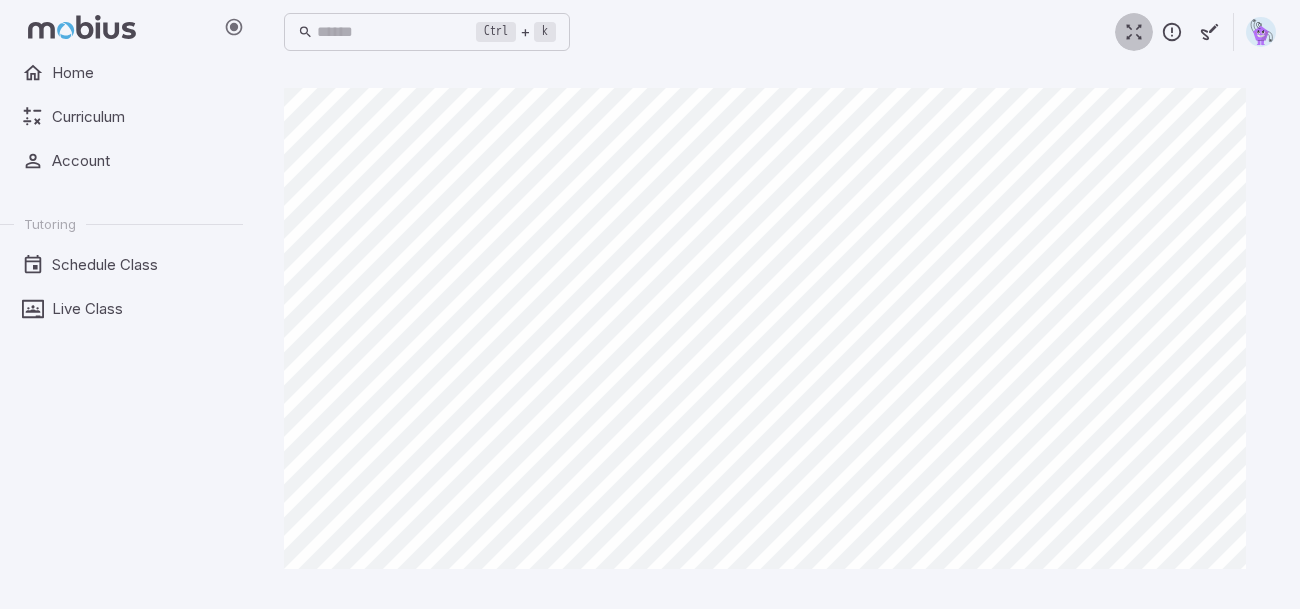 click at bounding box center [1134, 32] 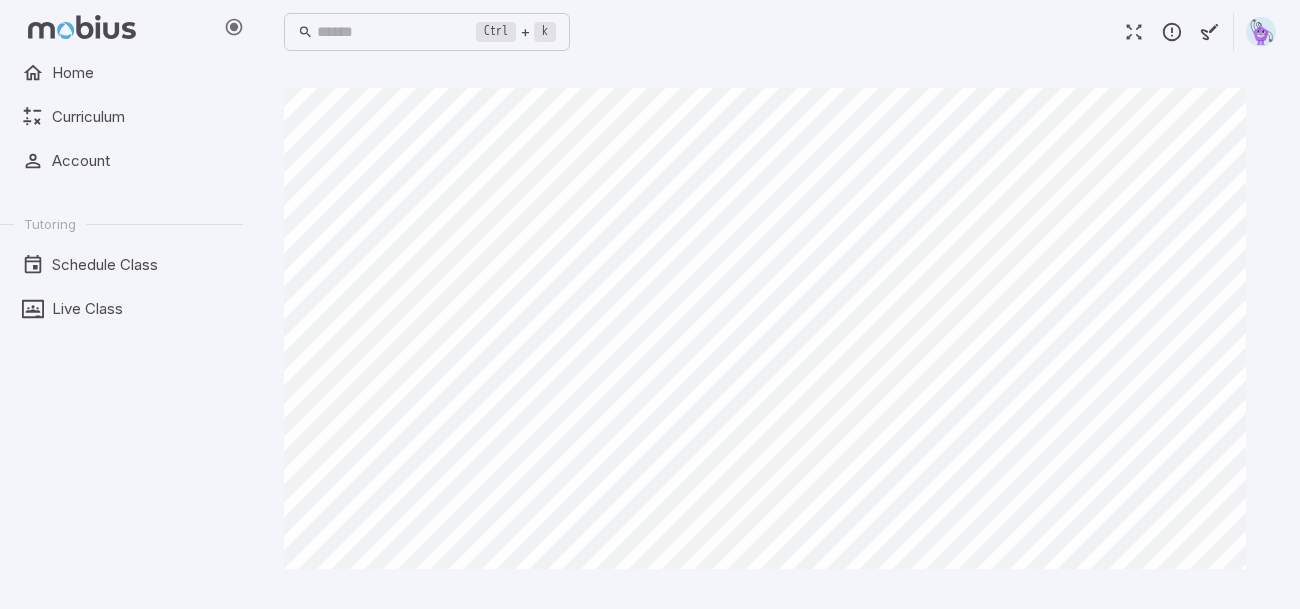 click at bounding box center (1134, 32) 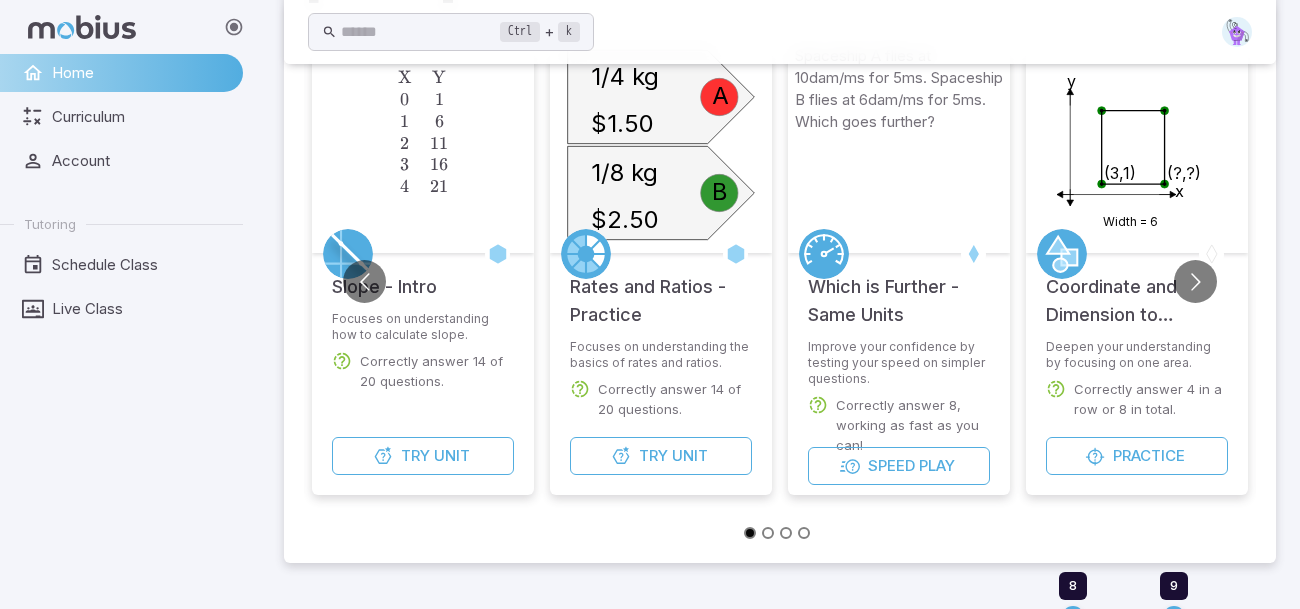 scroll, scrollTop: 157, scrollLeft: 0, axis: vertical 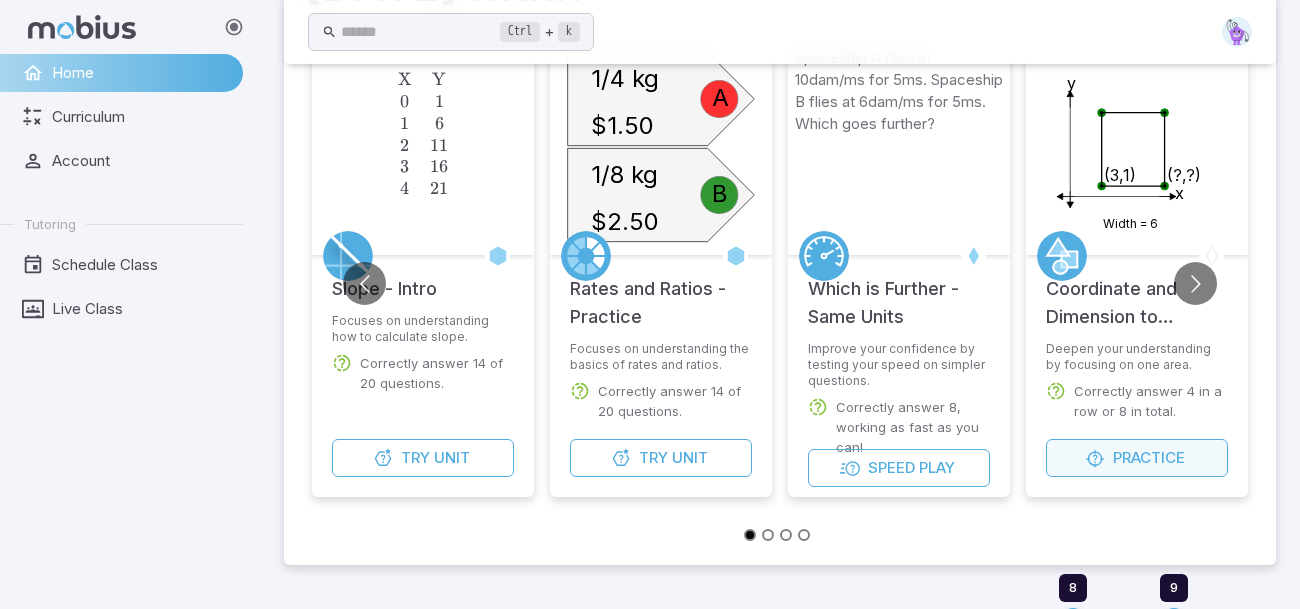 click on "Practice" at bounding box center (1149, 458) 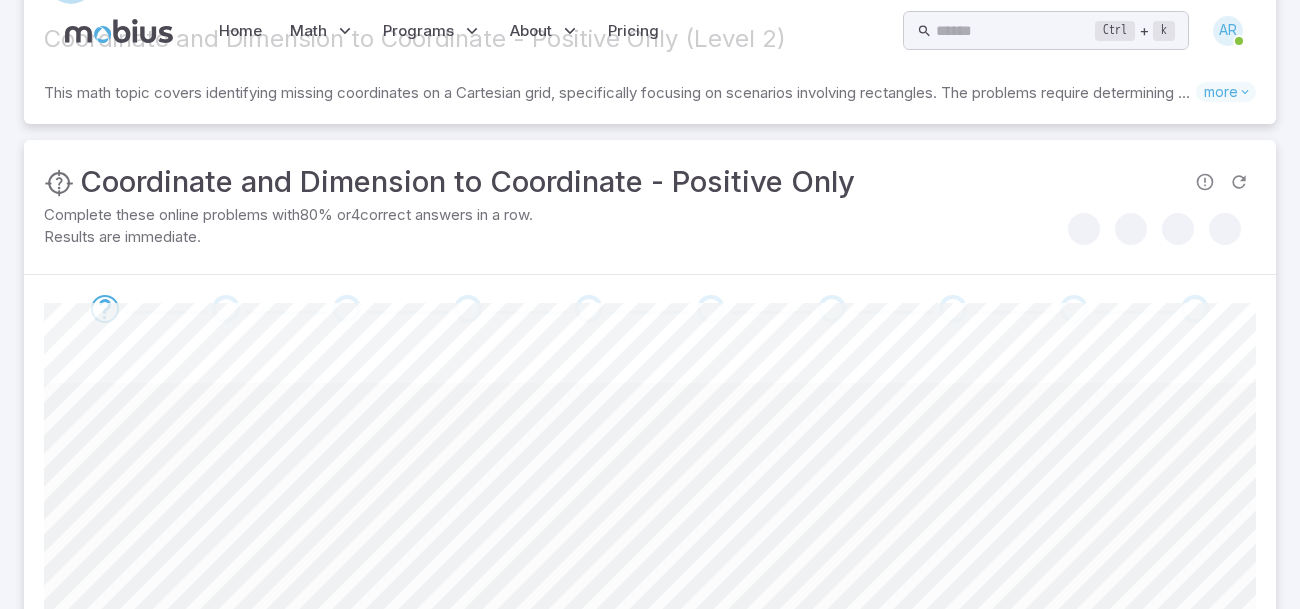 scroll, scrollTop: 0, scrollLeft: 0, axis: both 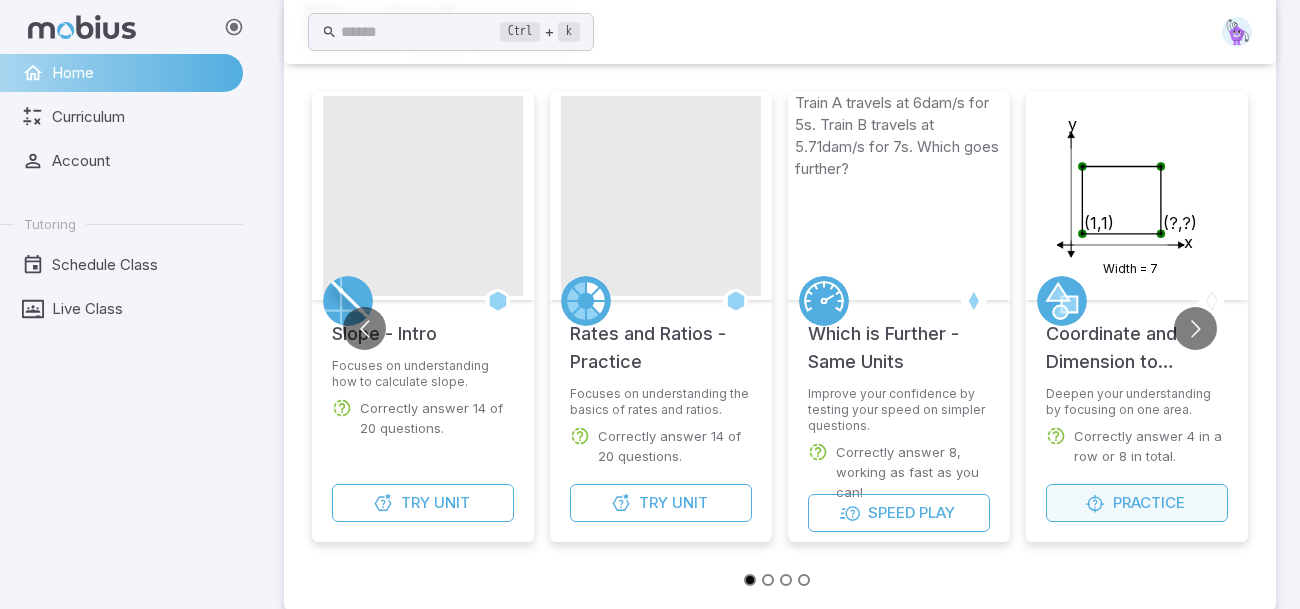 click at bounding box center [1095, 503] 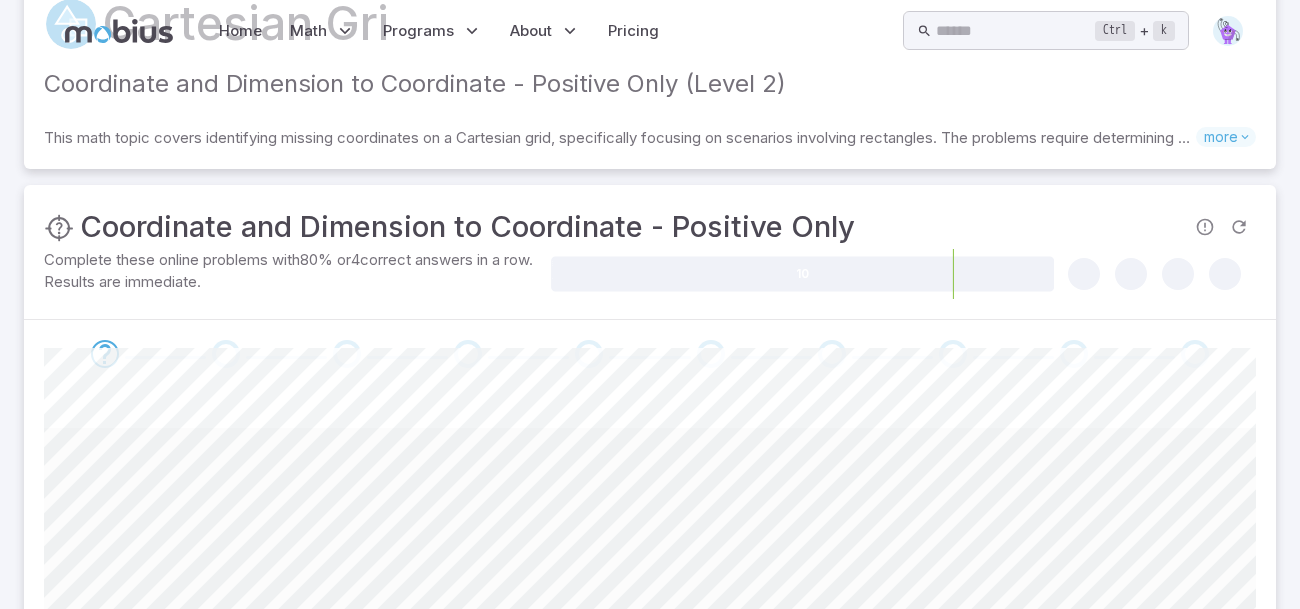 scroll, scrollTop: 0, scrollLeft: 0, axis: both 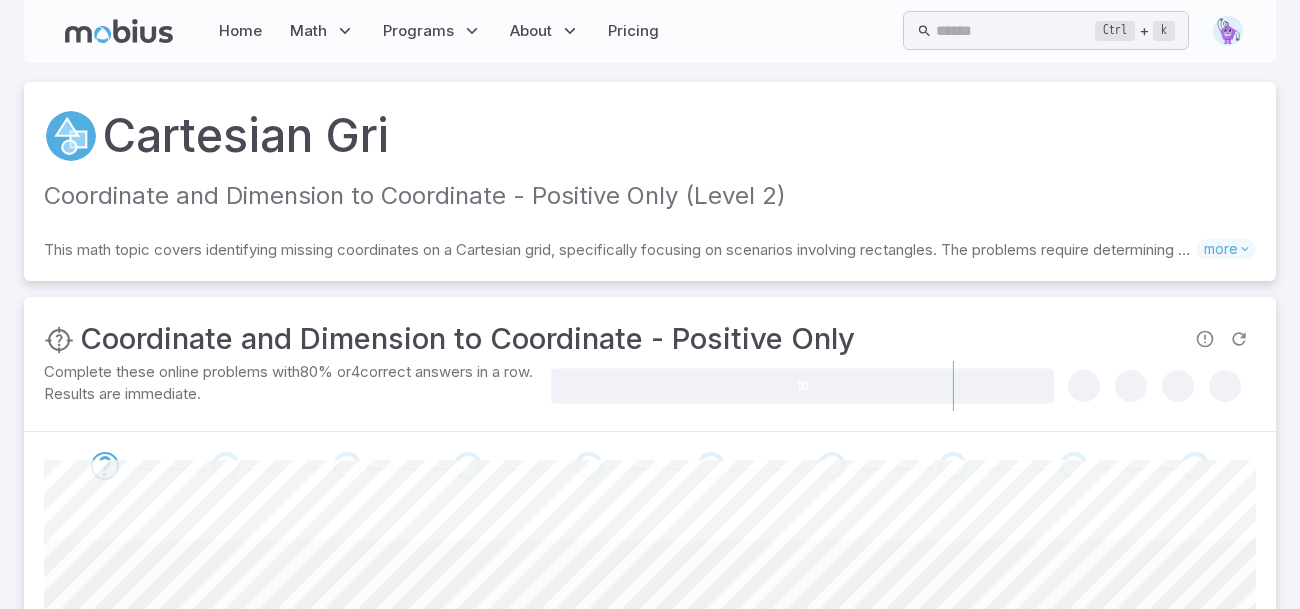click on "Canvas actions 100 % Exit zen mode" at bounding box center (650, 698) 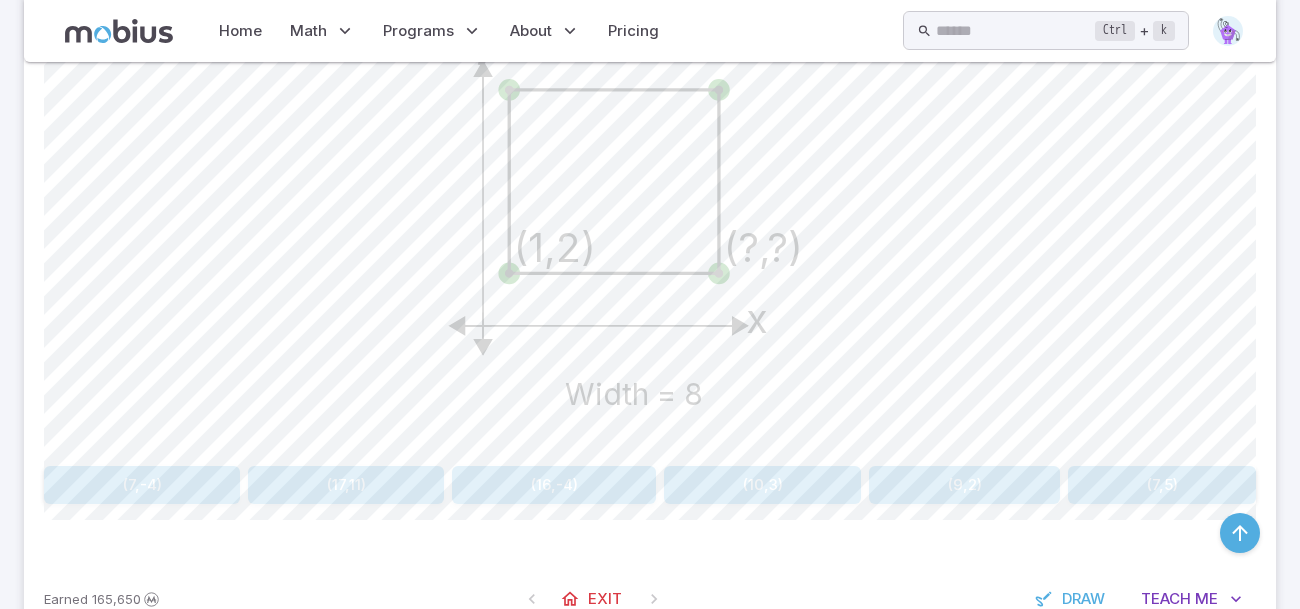 scroll, scrollTop: 630, scrollLeft: 0, axis: vertical 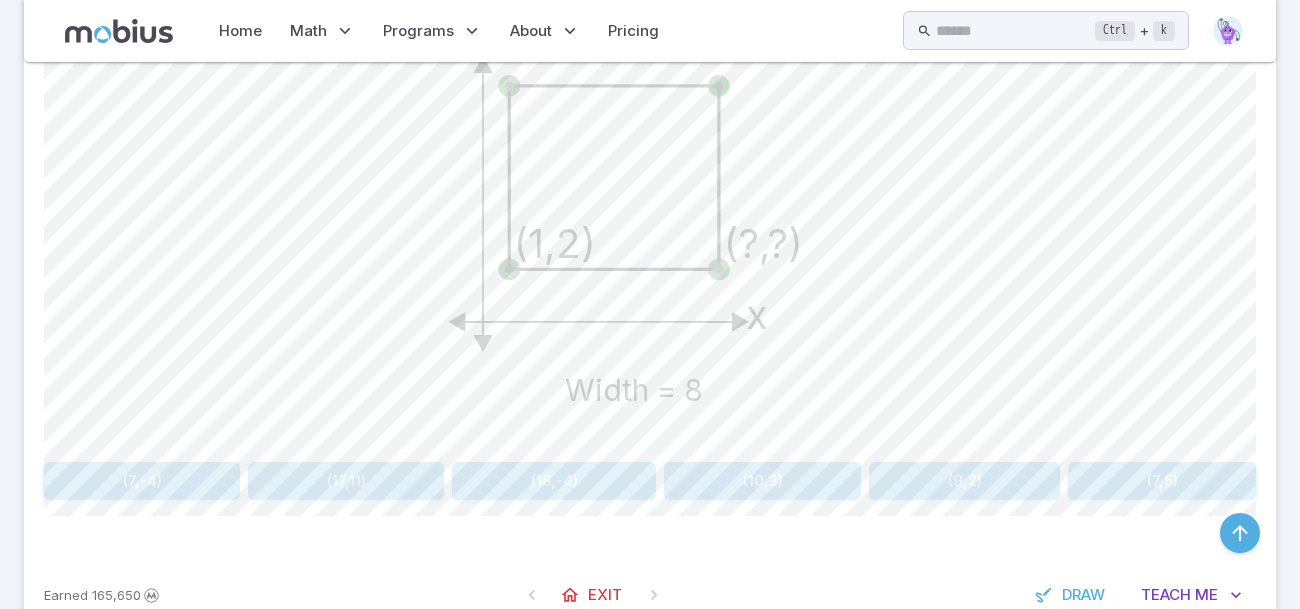 click on "(9,2)" at bounding box center (964, 481) 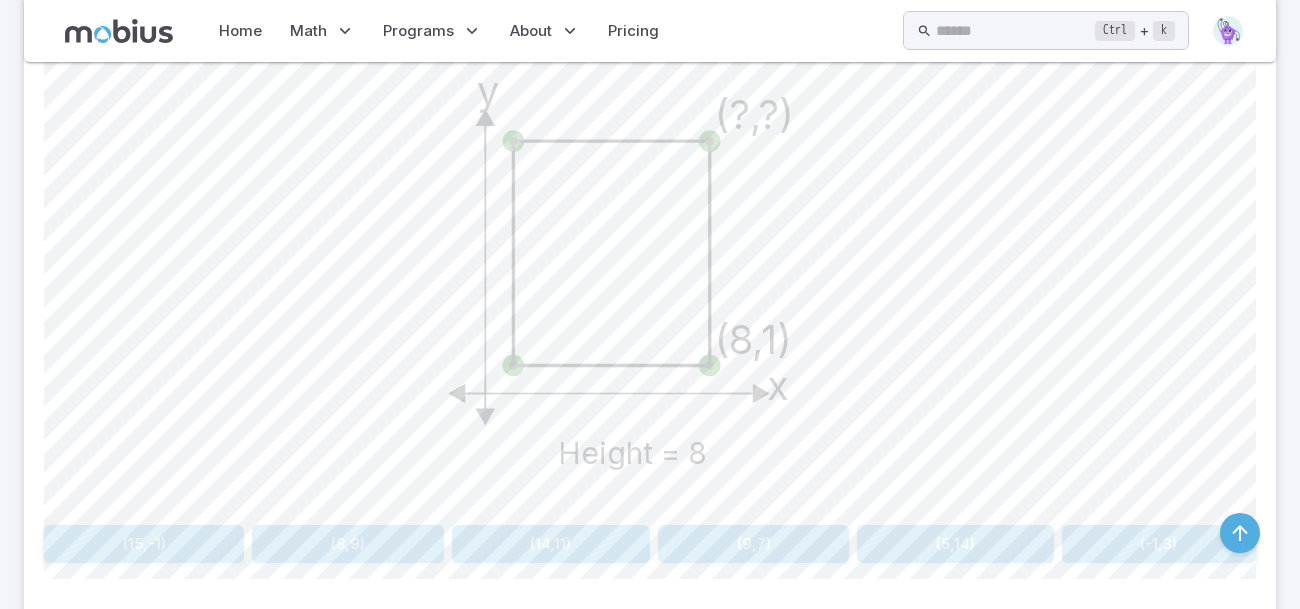 scroll, scrollTop: 565, scrollLeft: 0, axis: vertical 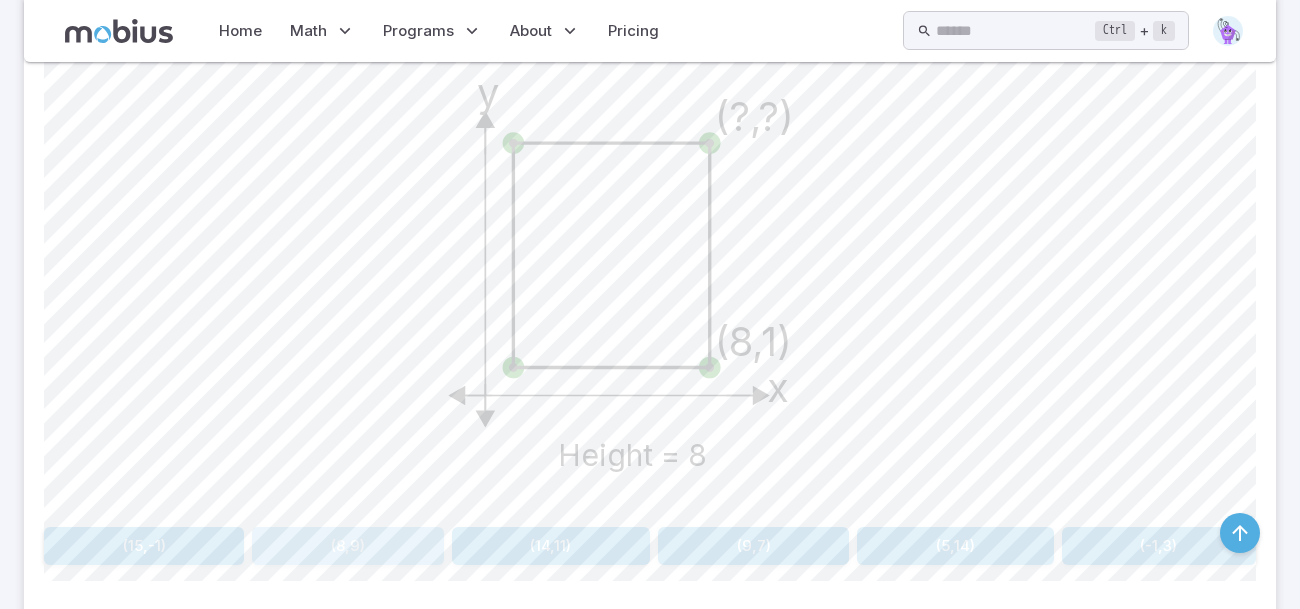 click on "(8,9)" at bounding box center [347, 546] 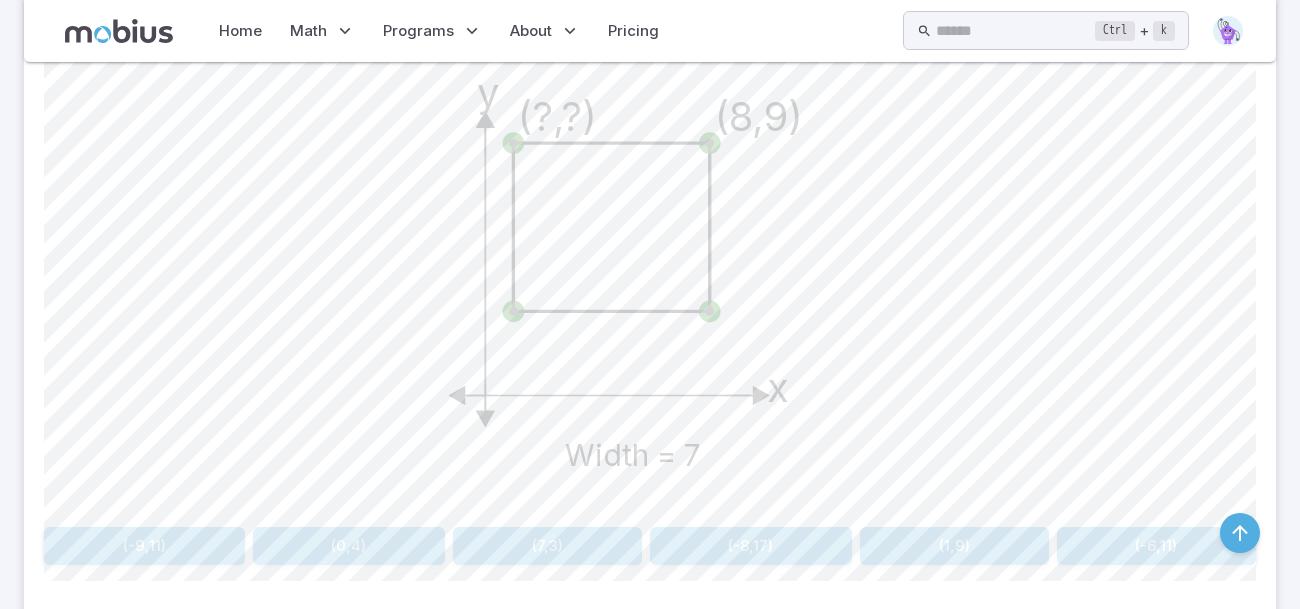 click on "(1,9)" at bounding box center [954, 546] 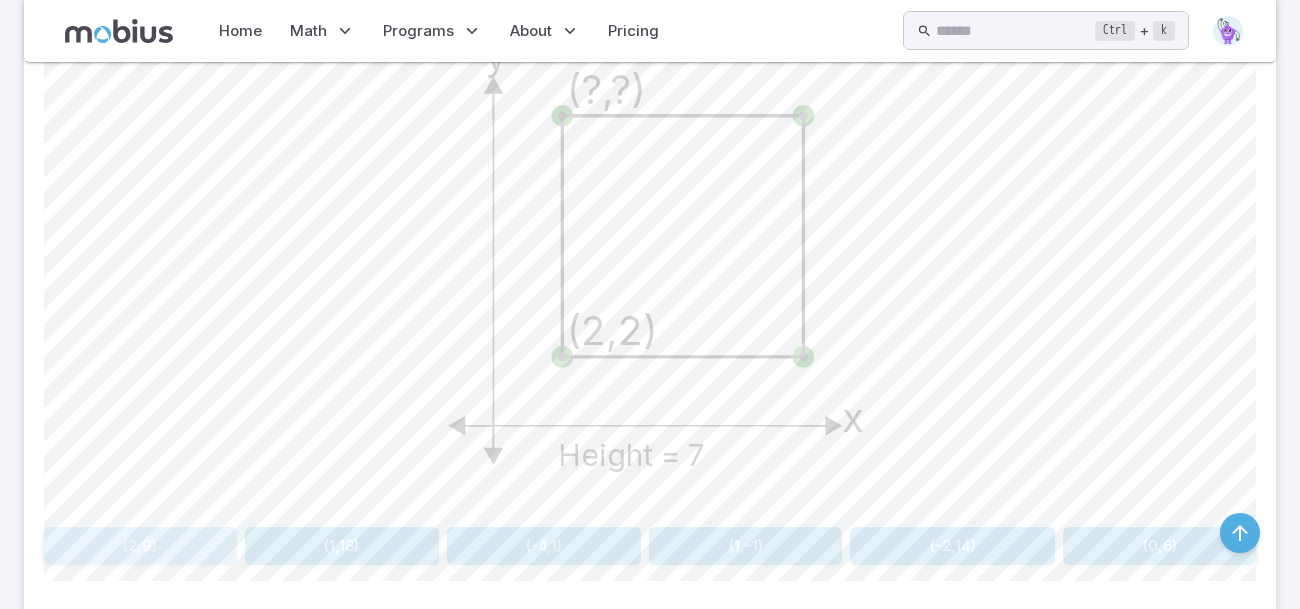click on "(2,9)" at bounding box center (140, 546) 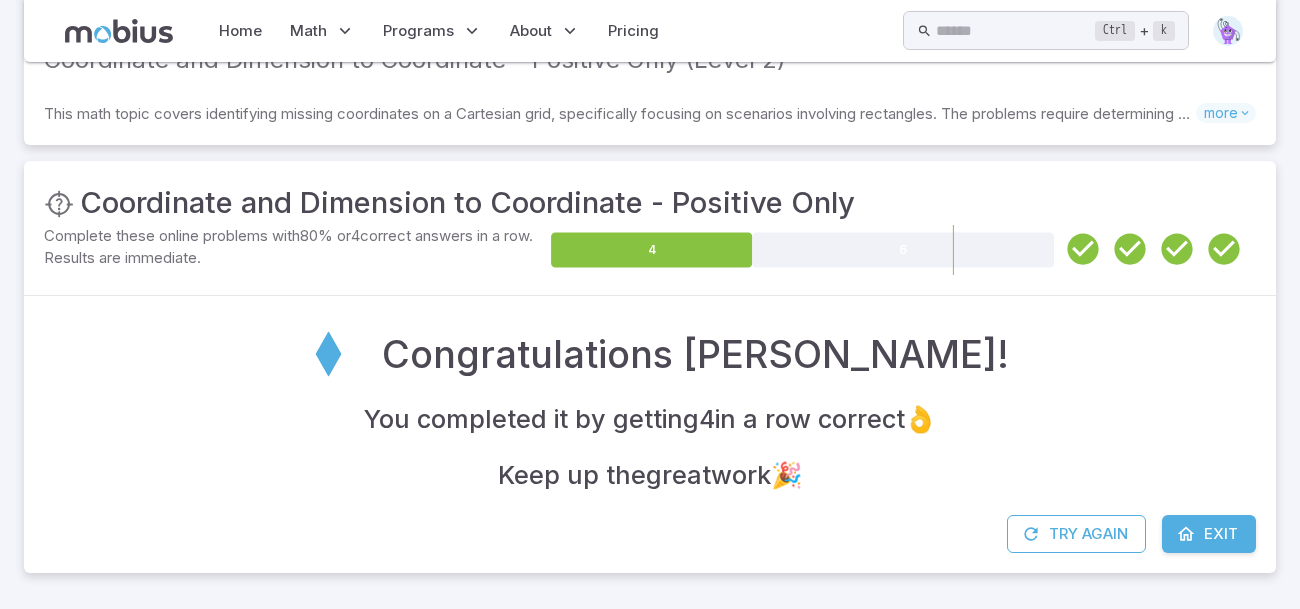 scroll, scrollTop: 135, scrollLeft: 0, axis: vertical 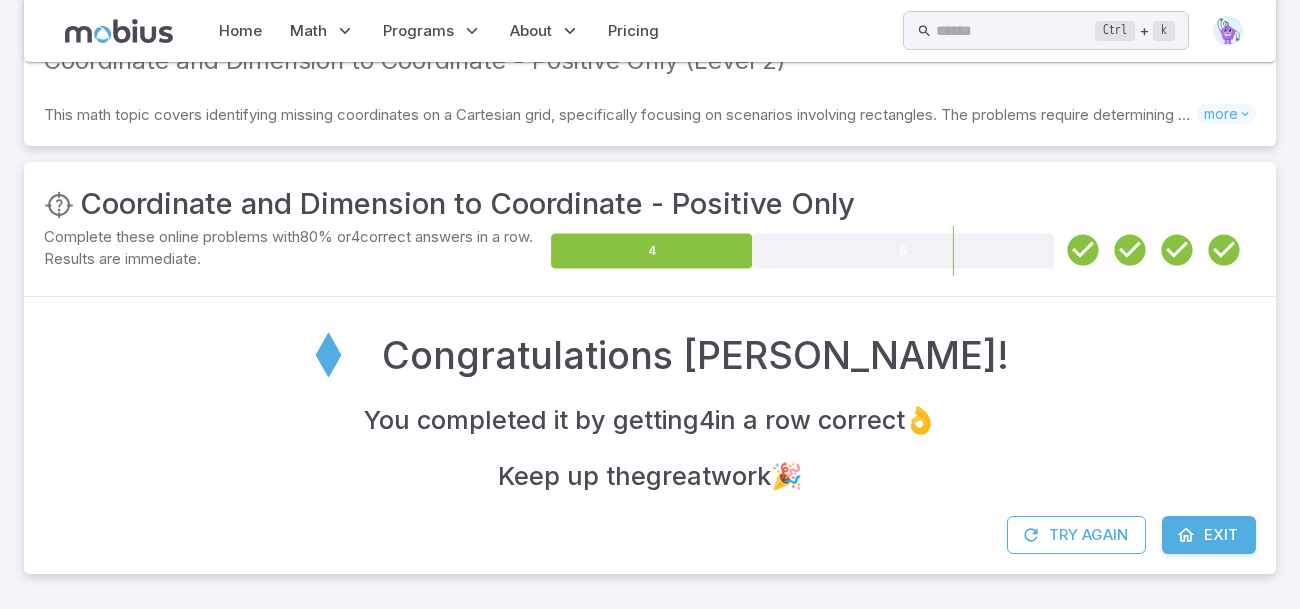click at bounding box center (1186, 535) 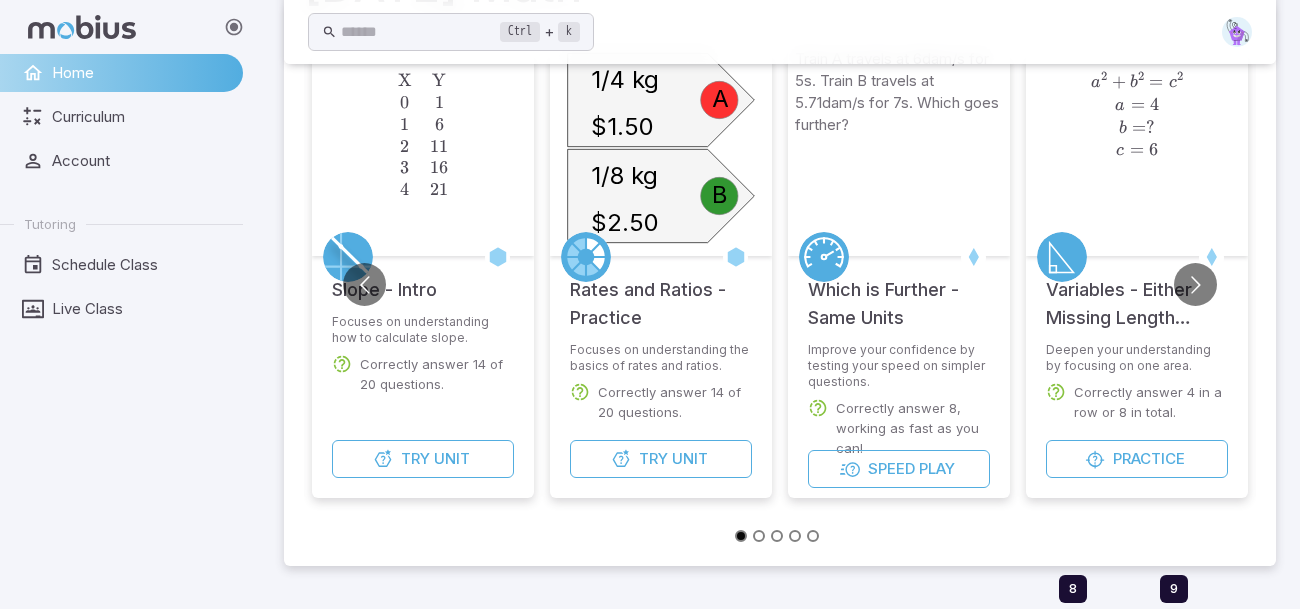 scroll, scrollTop: 167, scrollLeft: 0, axis: vertical 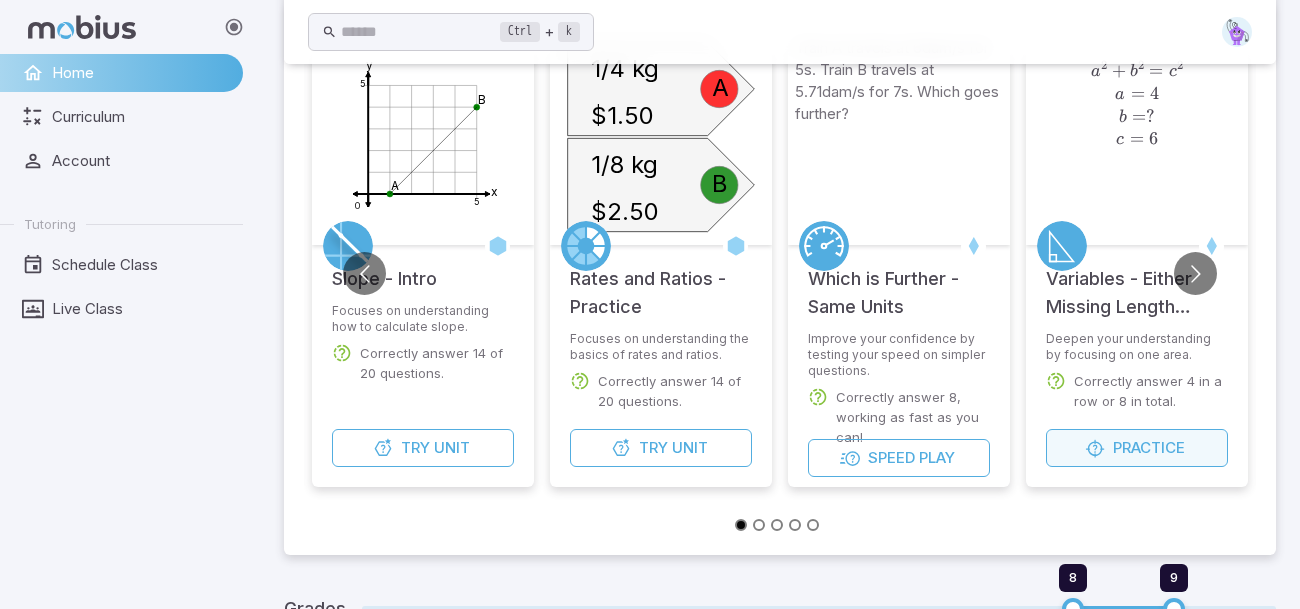 click on "Practice" at bounding box center (1149, 448) 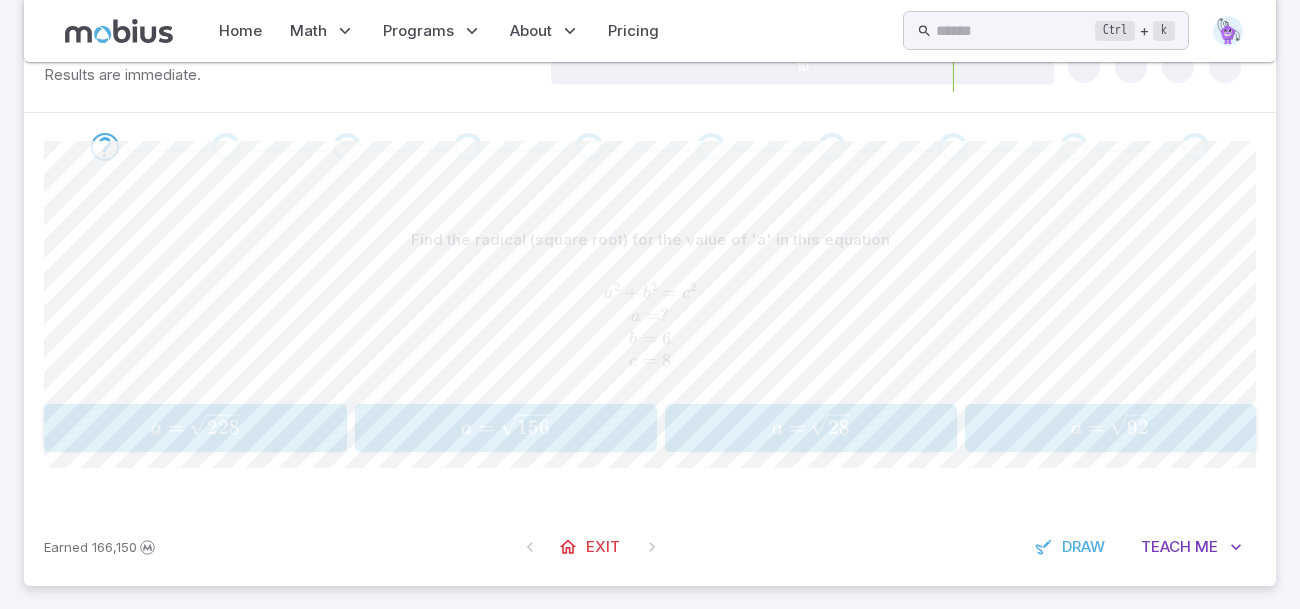 scroll, scrollTop: 388, scrollLeft: 0, axis: vertical 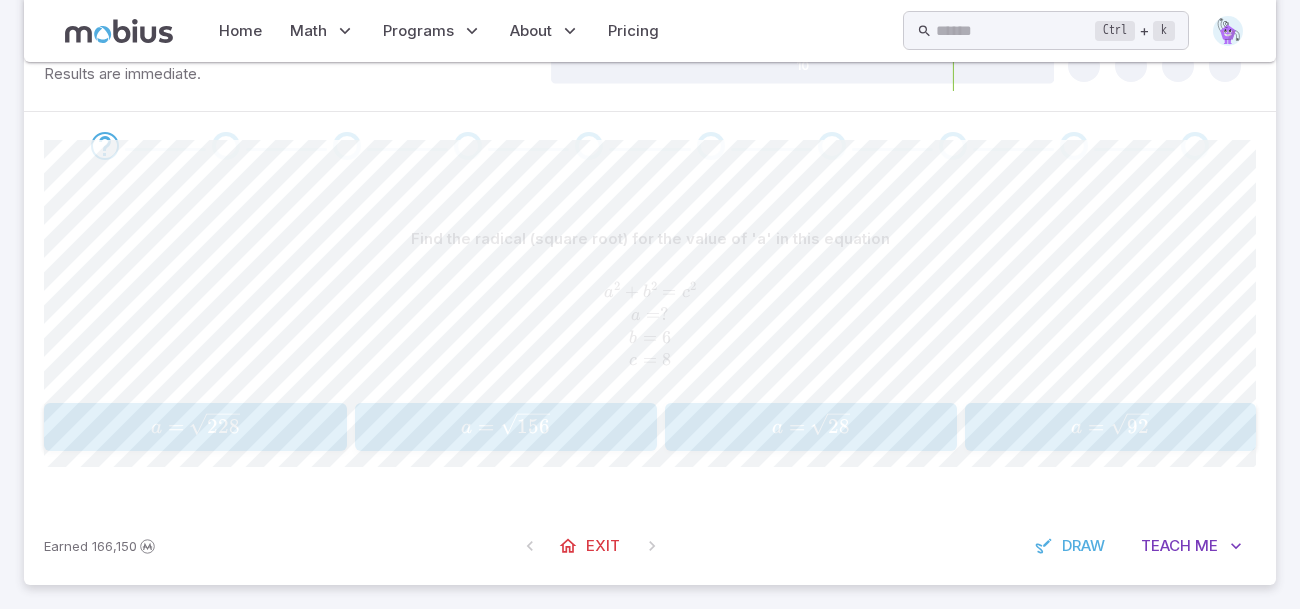 click on "a = 28 a = \sqrt{28} a = 28 ​" at bounding box center [811, 427] 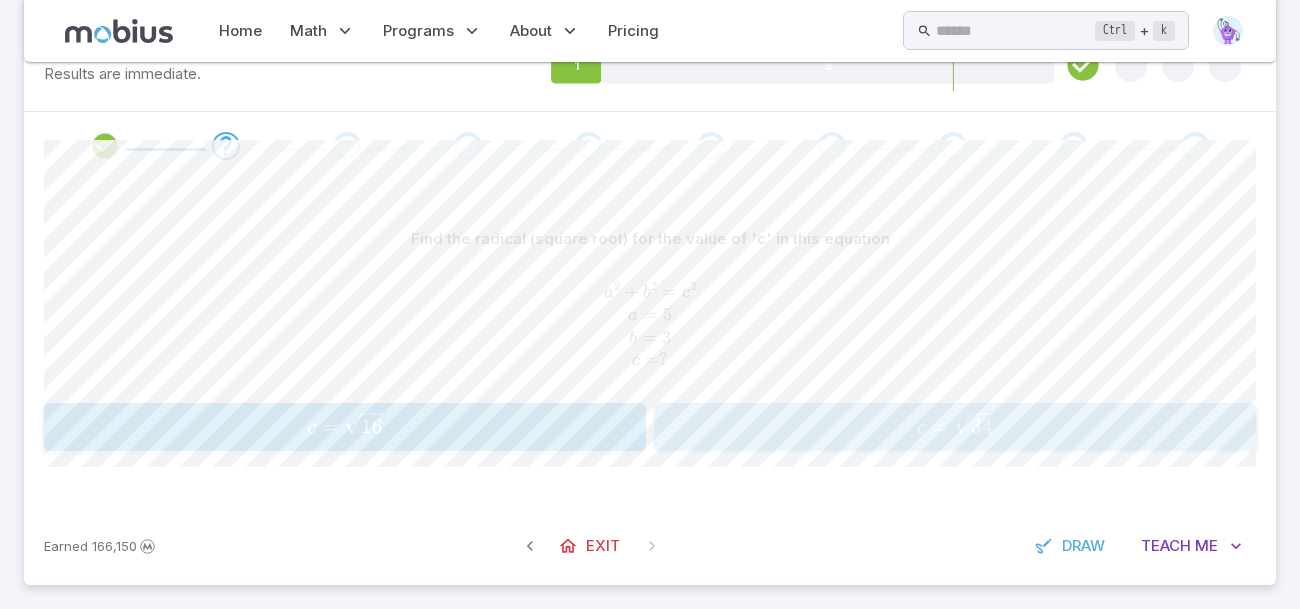 click on "c = 34 c = \sqrt{34} c = 34 ​" at bounding box center [954, 427] 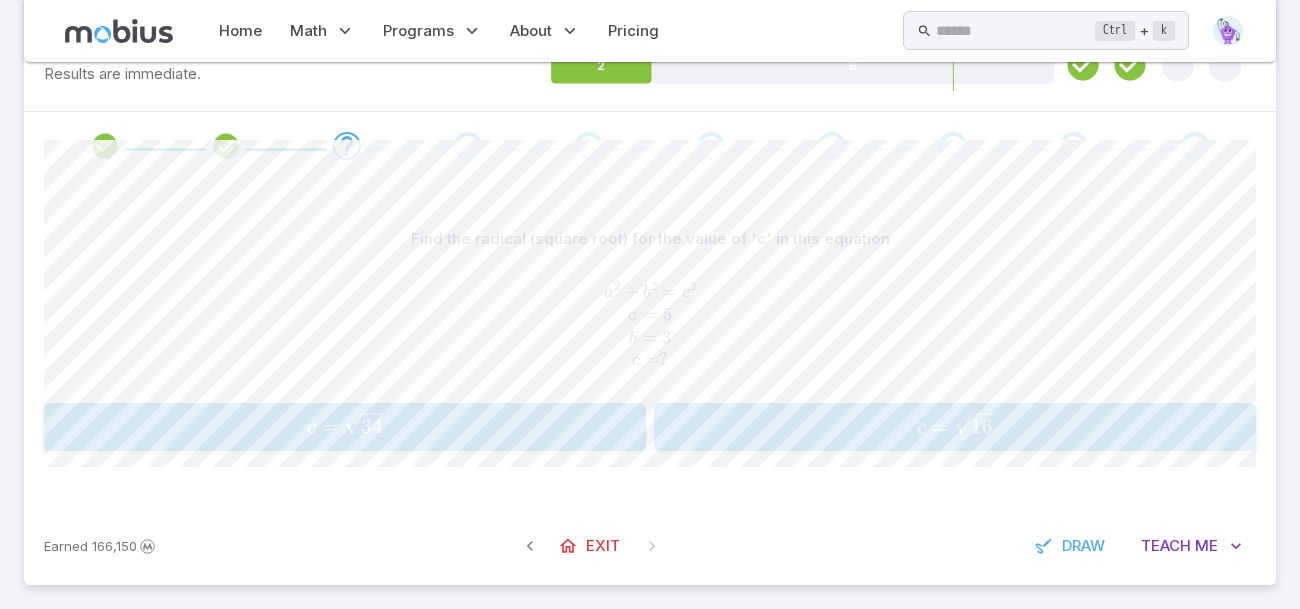 click on "c = 34 ​" at bounding box center (344, 427) 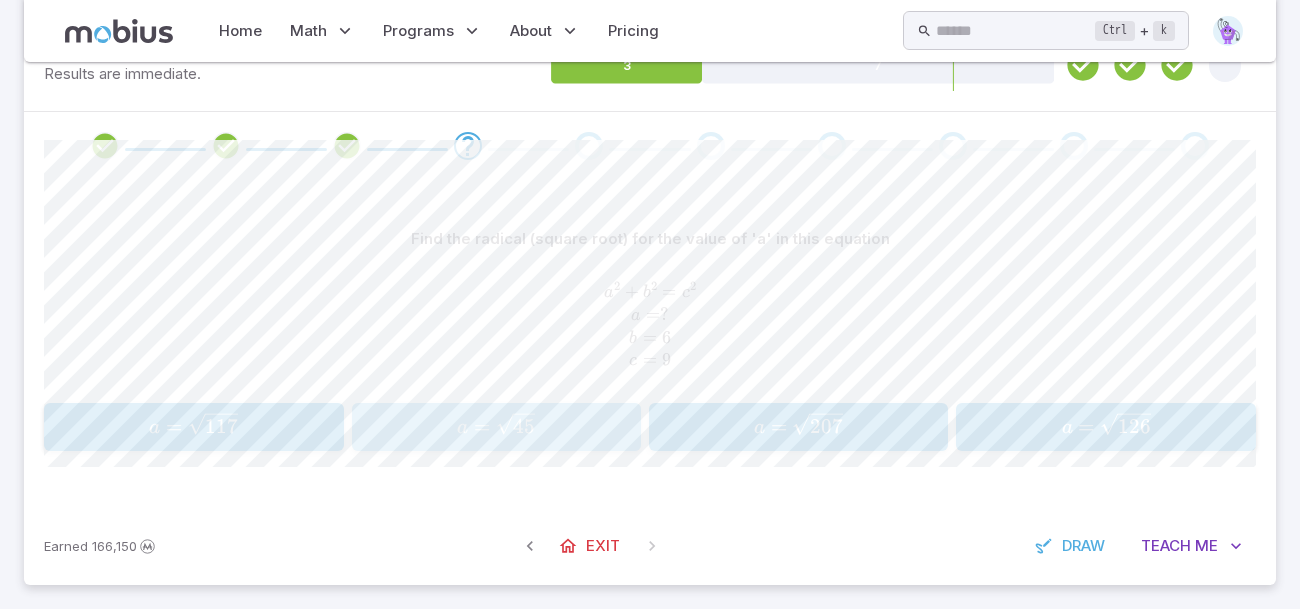 click on "a = 45 ​" at bounding box center [496, 427] 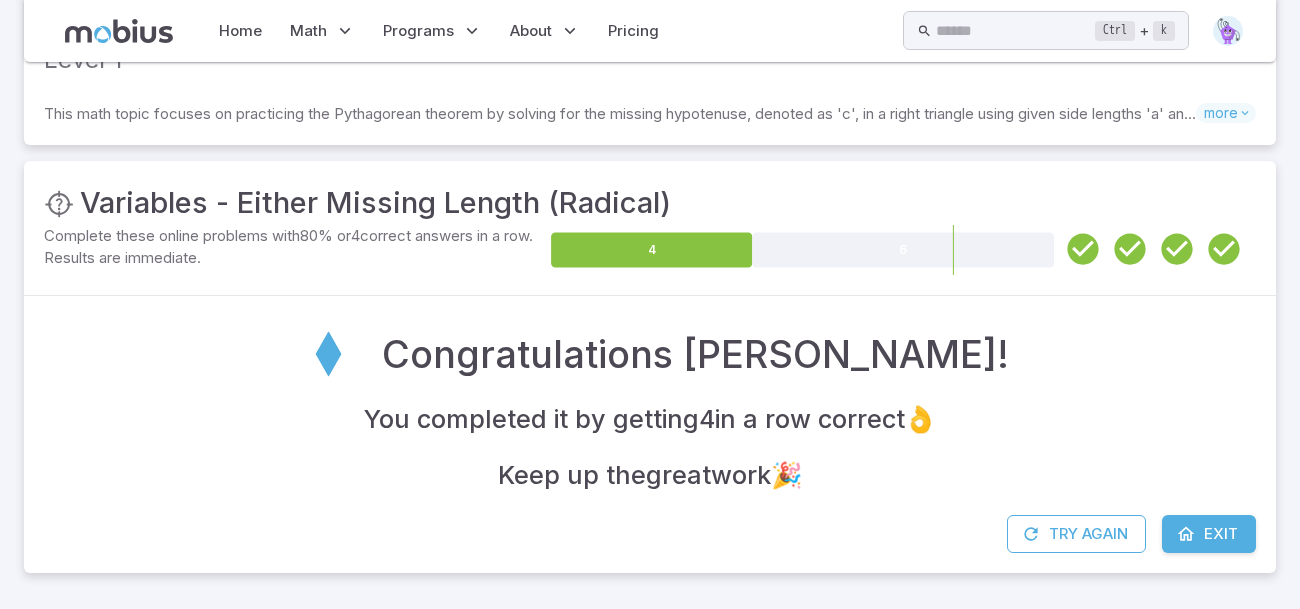 scroll, scrollTop: 203, scrollLeft: 0, axis: vertical 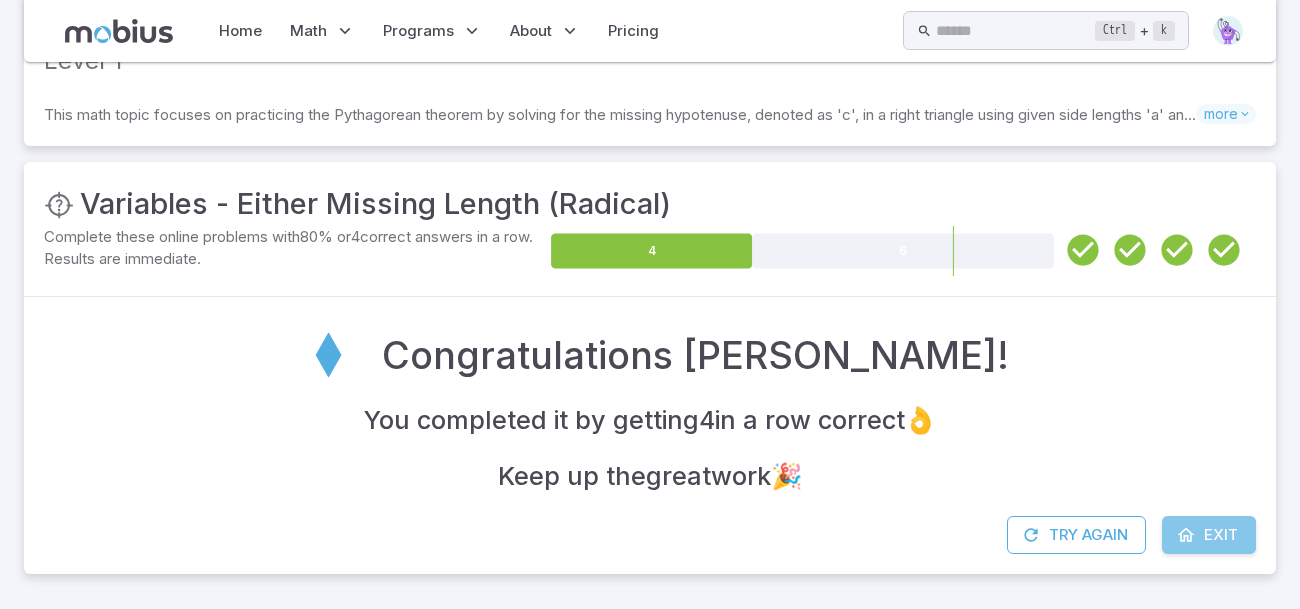 click on "Exit" at bounding box center [1209, 535] 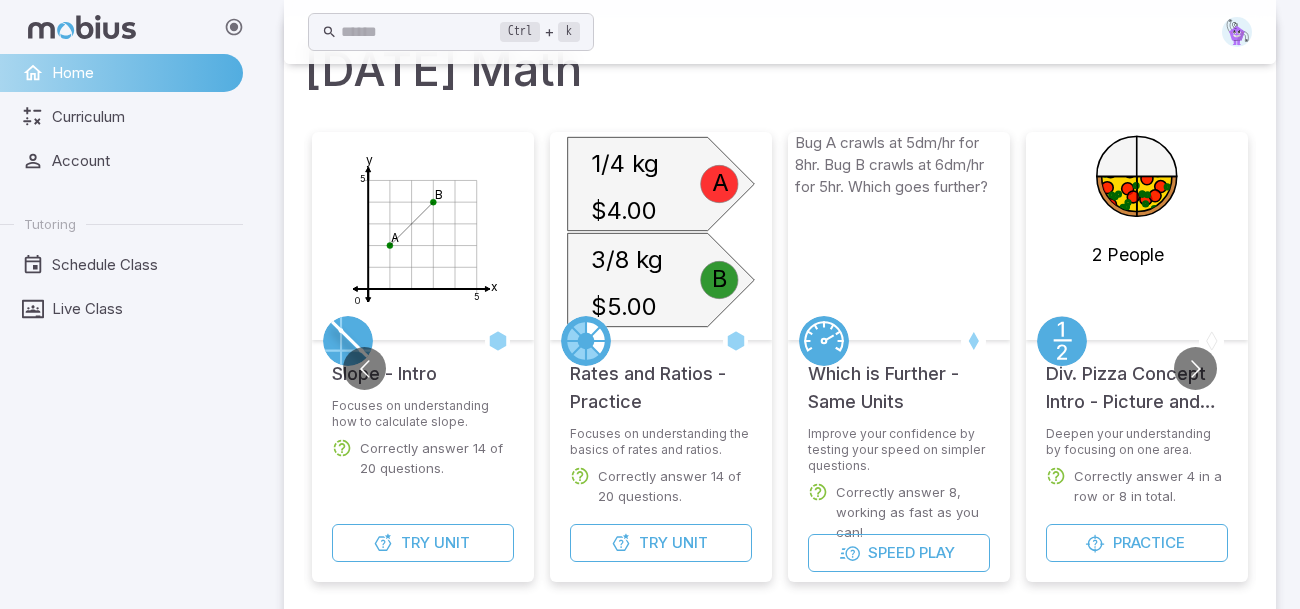 scroll, scrollTop: 76, scrollLeft: 0, axis: vertical 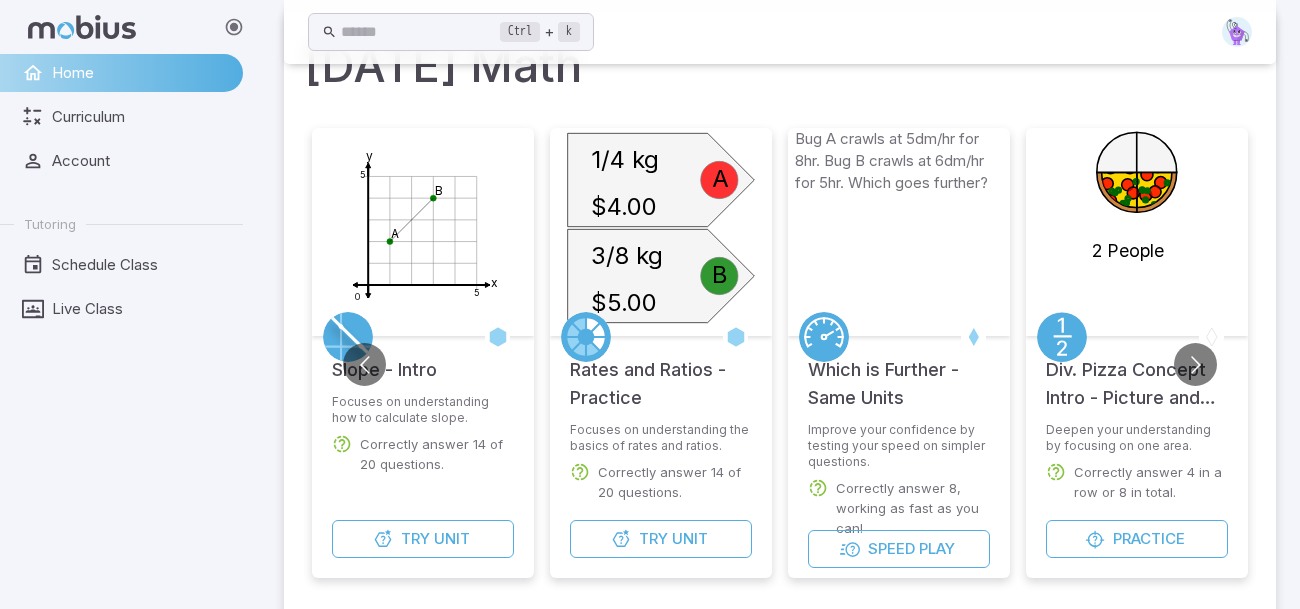 click on "Speed" at bounding box center [891, 549] 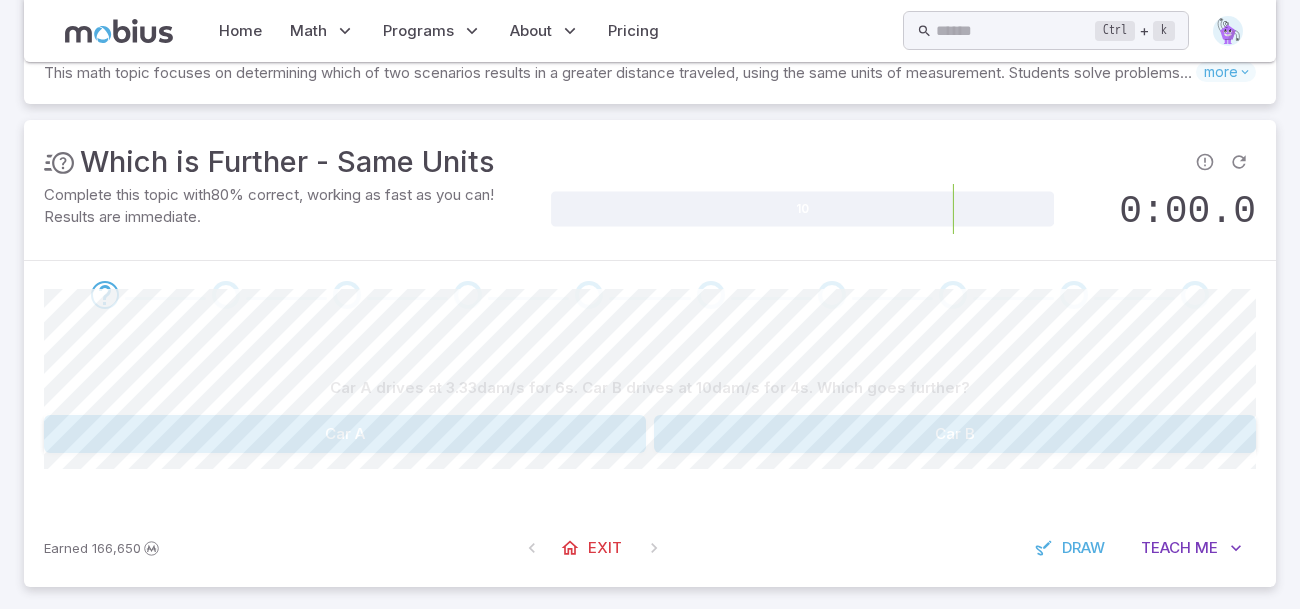 scroll, scrollTop: 190, scrollLeft: 0, axis: vertical 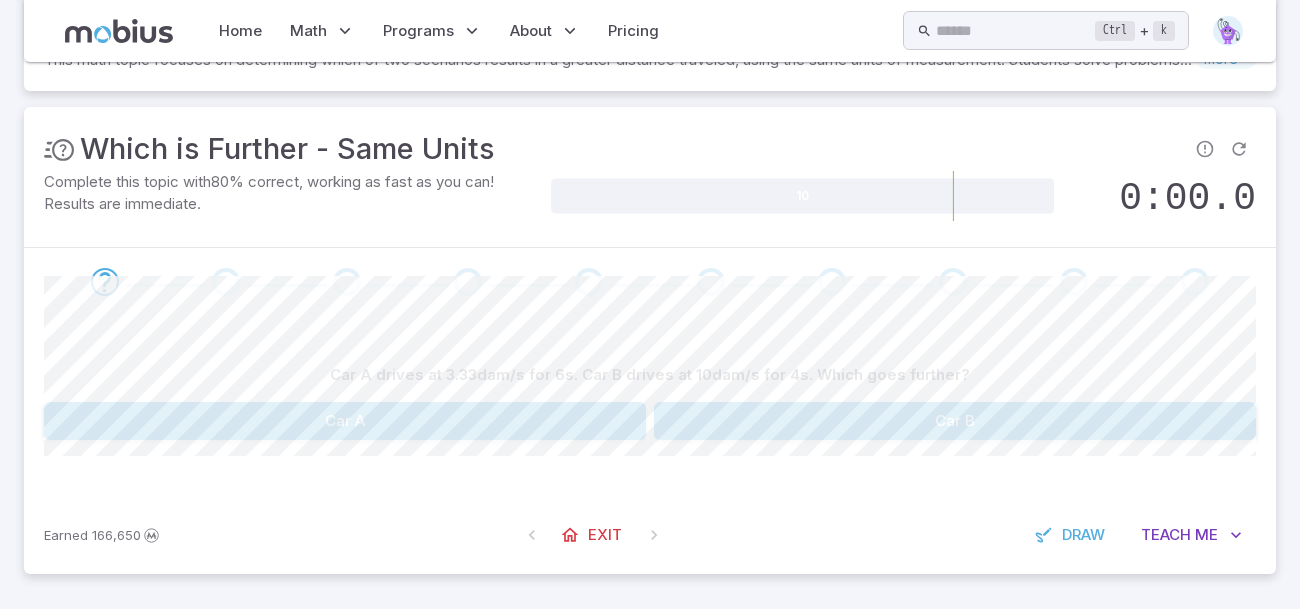click on "Car A drives at 3.33dam/s for 6s.
Car B drives at 10dam/s for 4s.
Which goes further? Car A Car B Canvas actions 100 % Exit zen mode" at bounding box center (650, 406) 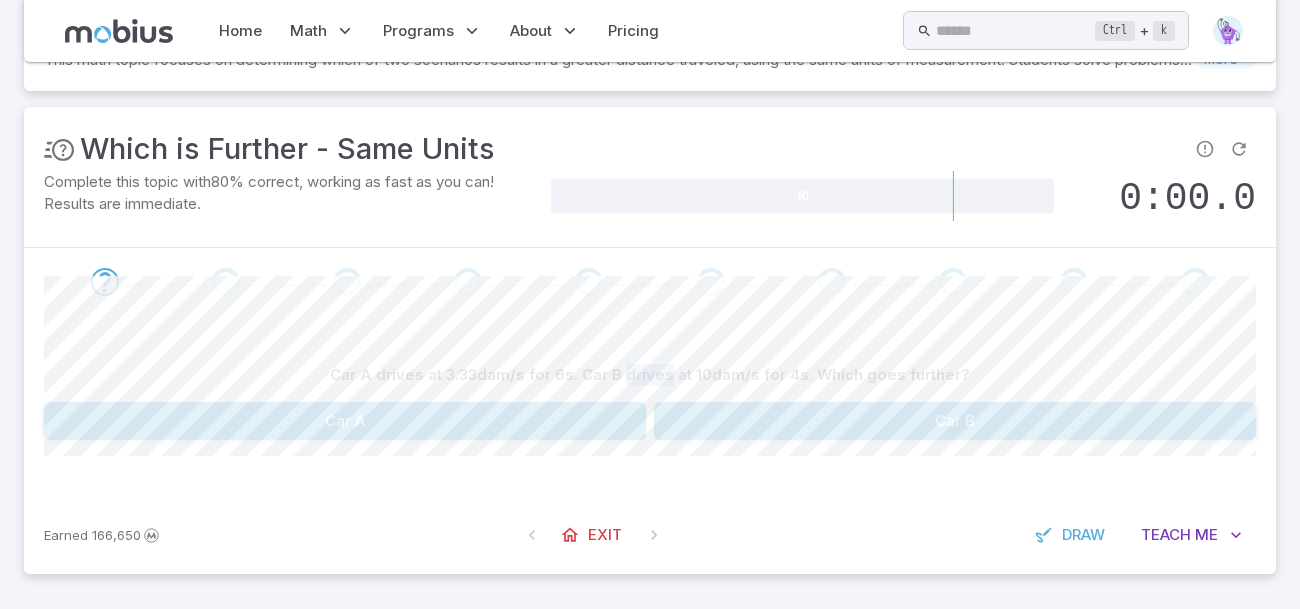 click on "Car A drives at 3.33dam/s for 6s.
Car B drives at 10dam/s for 4s.
Which goes further? Car A Car B Canvas actions 100 % Exit zen mode" at bounding box center [650, 406] 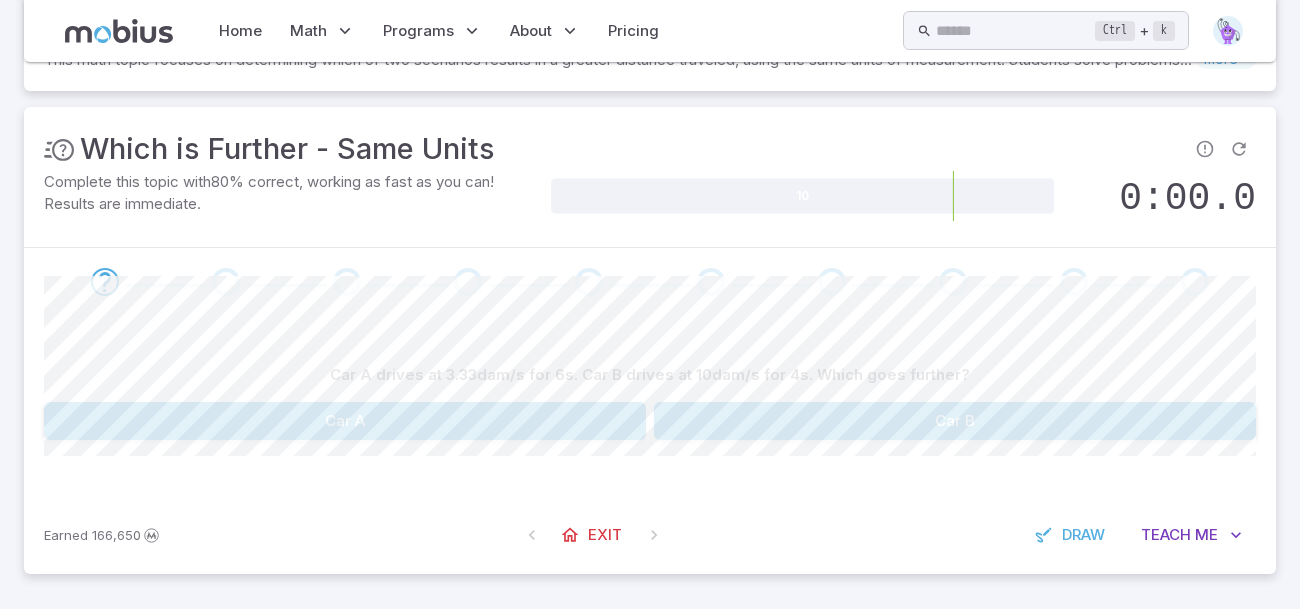 click on "Car B" at bounding box center [955, 421] 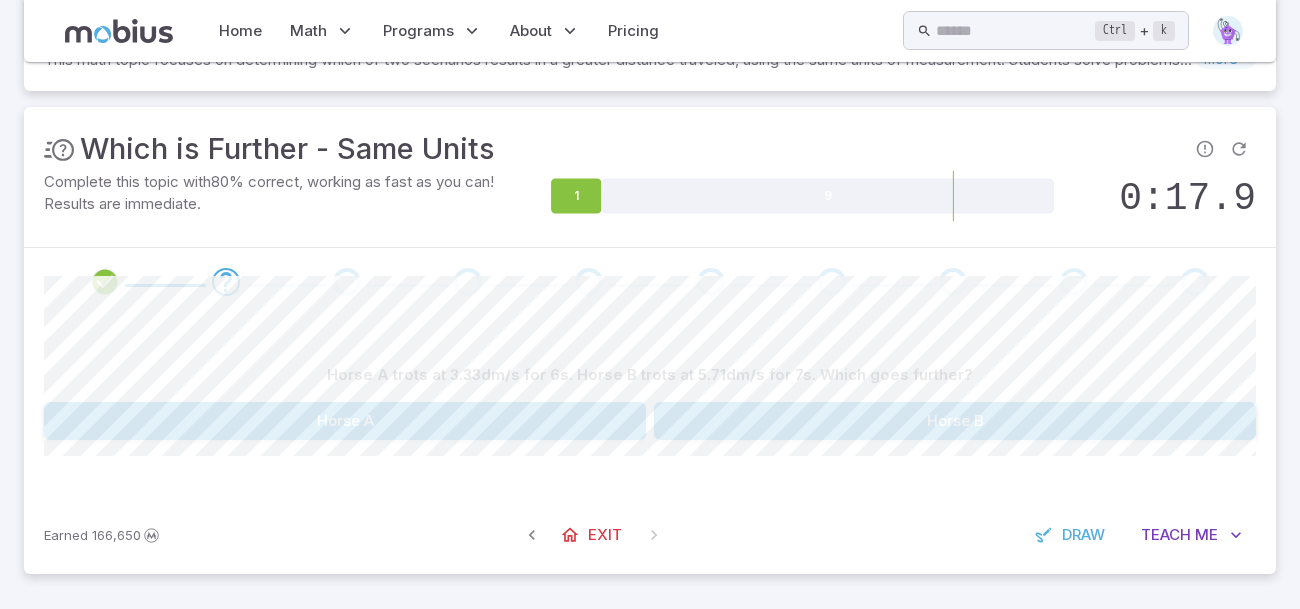 click on "Horse B" at bounding box center (955, 421) 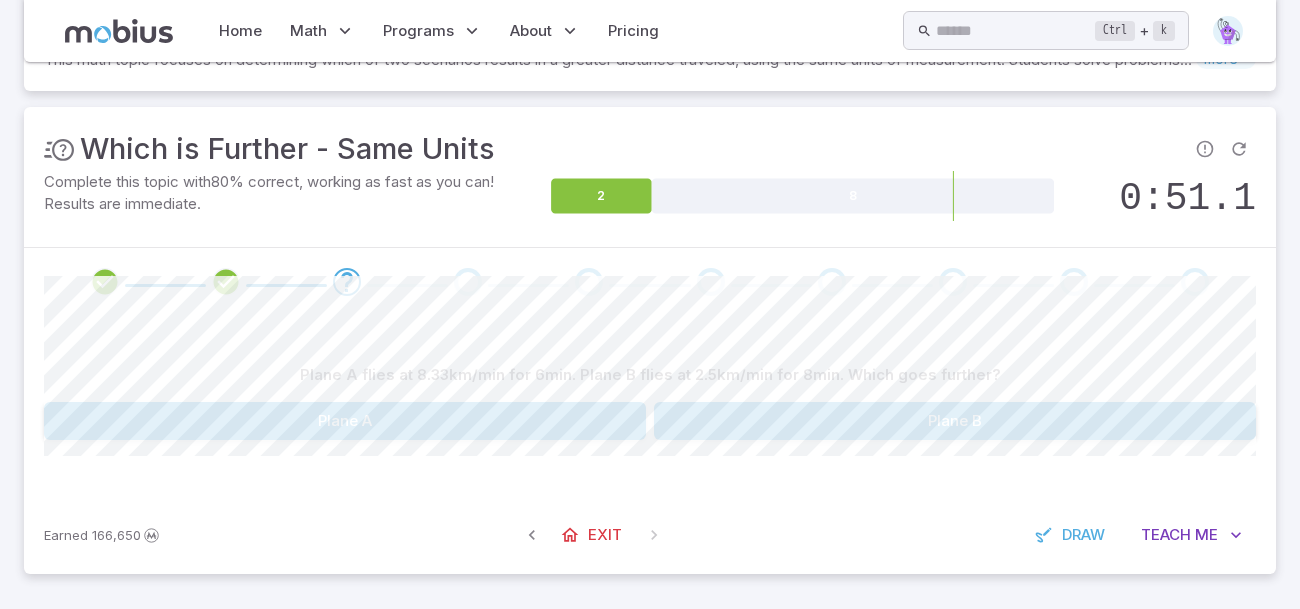 click on "Plane A" at bounding box center (345, 421) 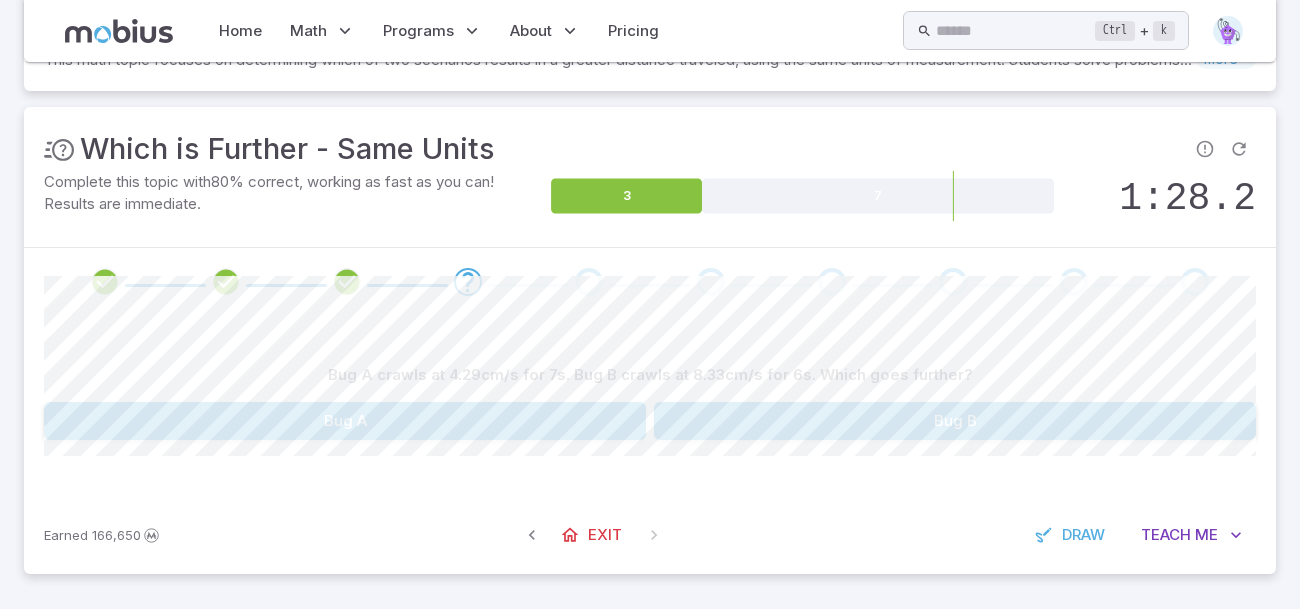 click on "Bug B" at bounding box center [955, 421] 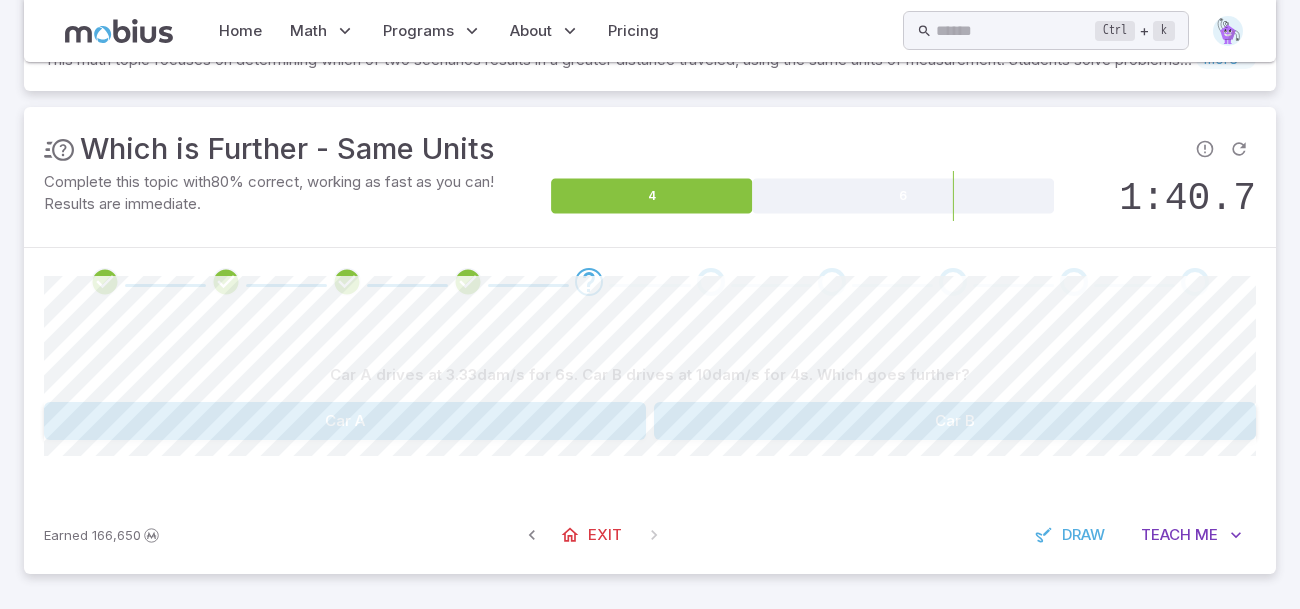 click on "Car B" at bounding box center (955, 421) 